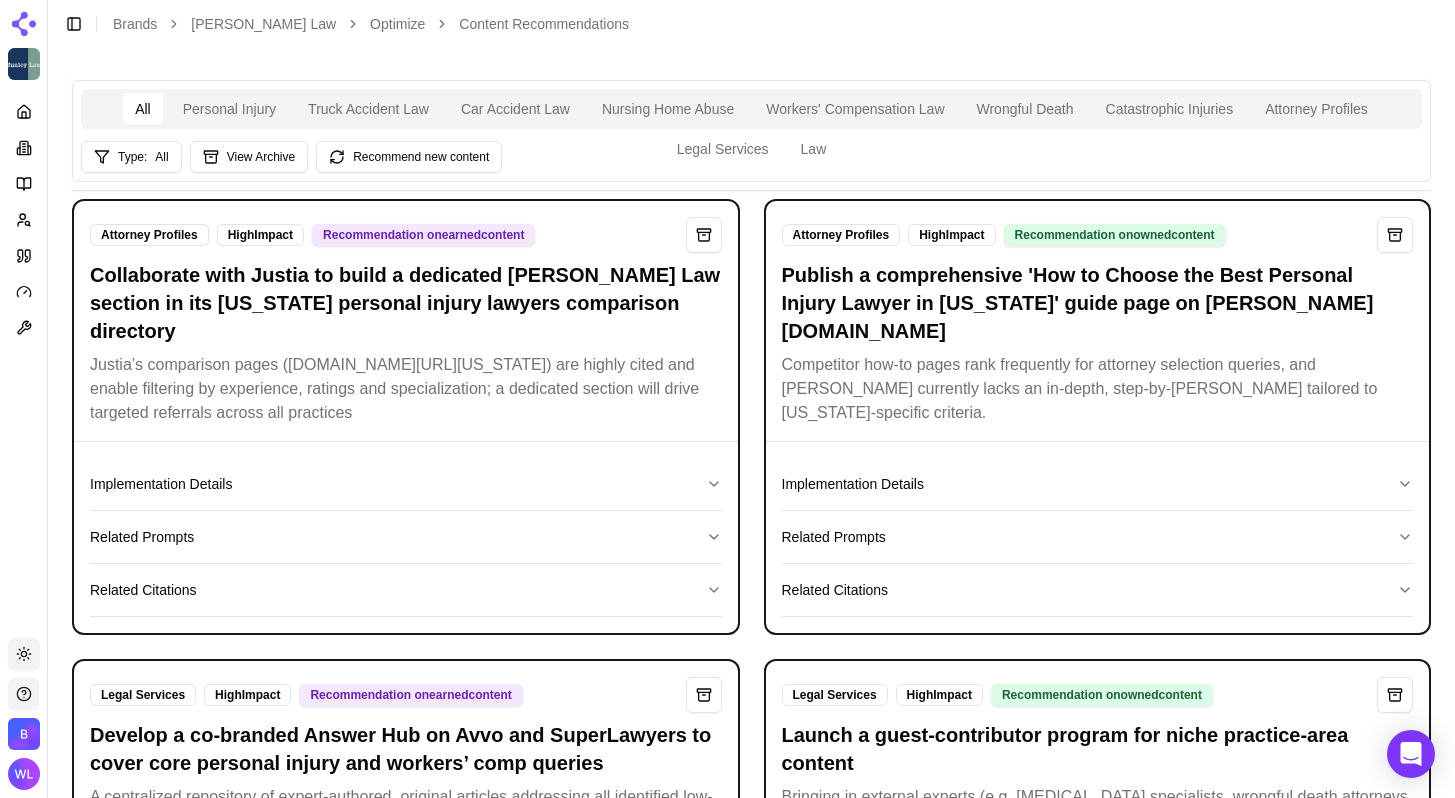 scroll, scrollTop: 9403, scrollLeft: 0, axis: vertical 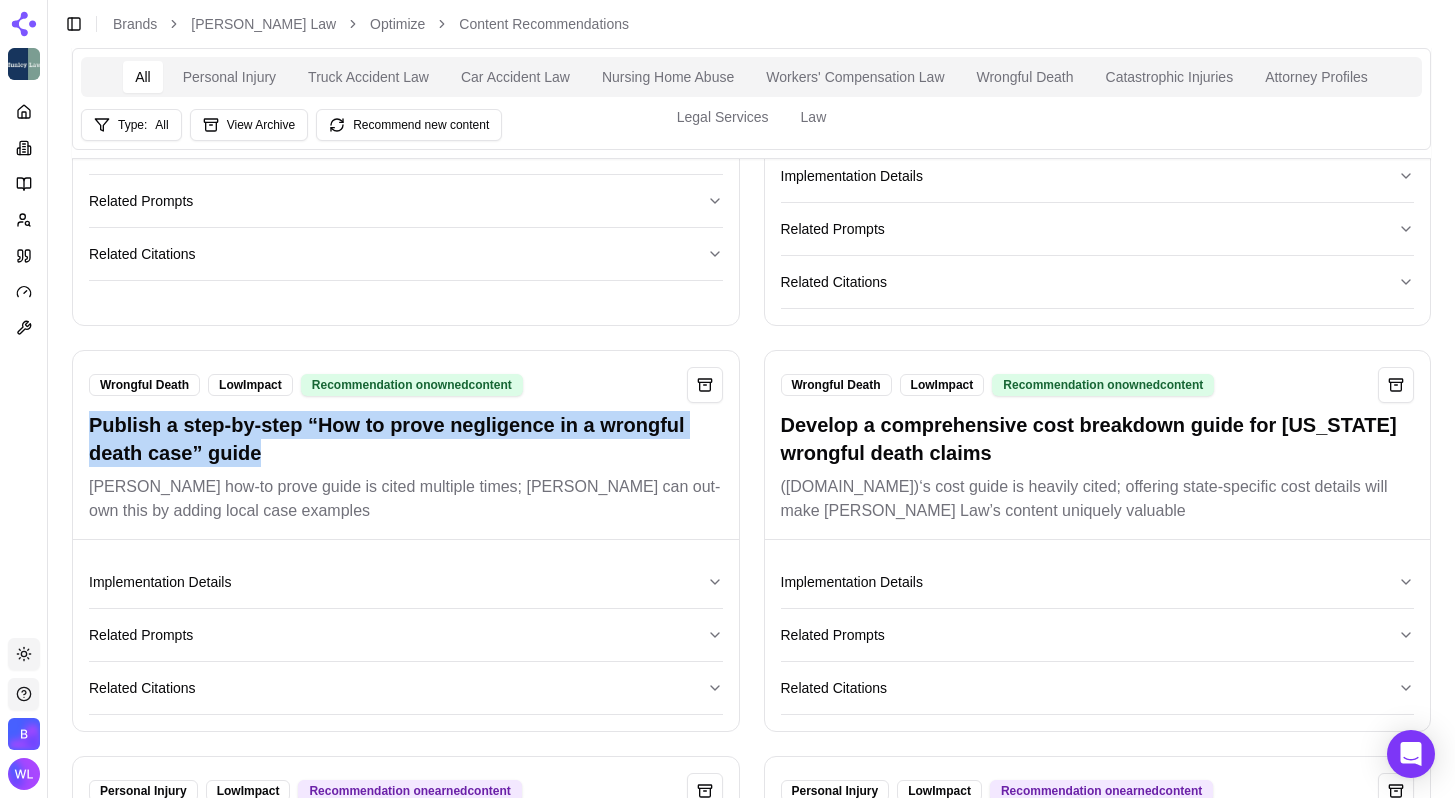 drag, startPoint x: 295, startPoint y: 460, endPoint x: 90, endPoint y: 439, distance: 206.0728 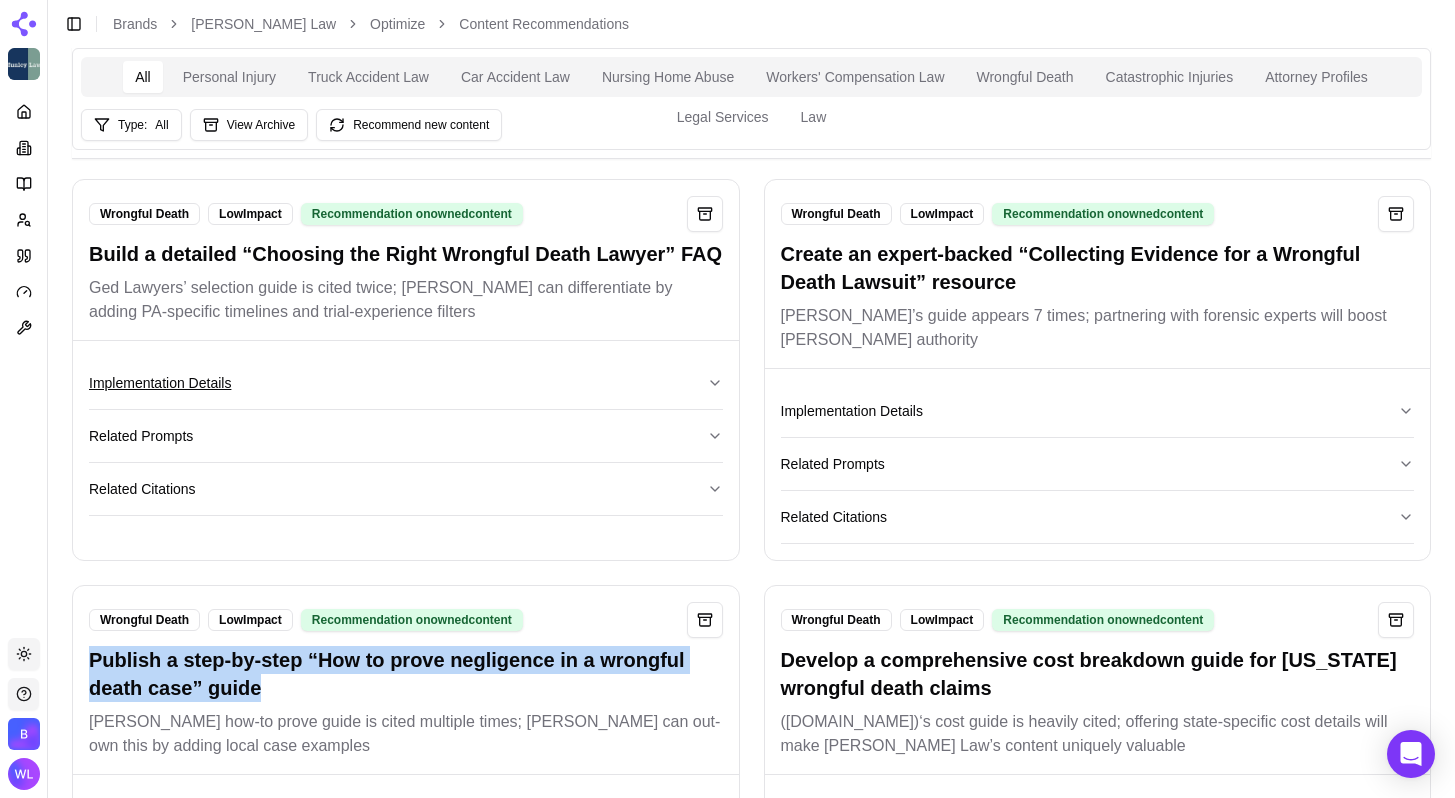 scroll, scrollTop: 10440, scrollLeft: 0, axis: vertical 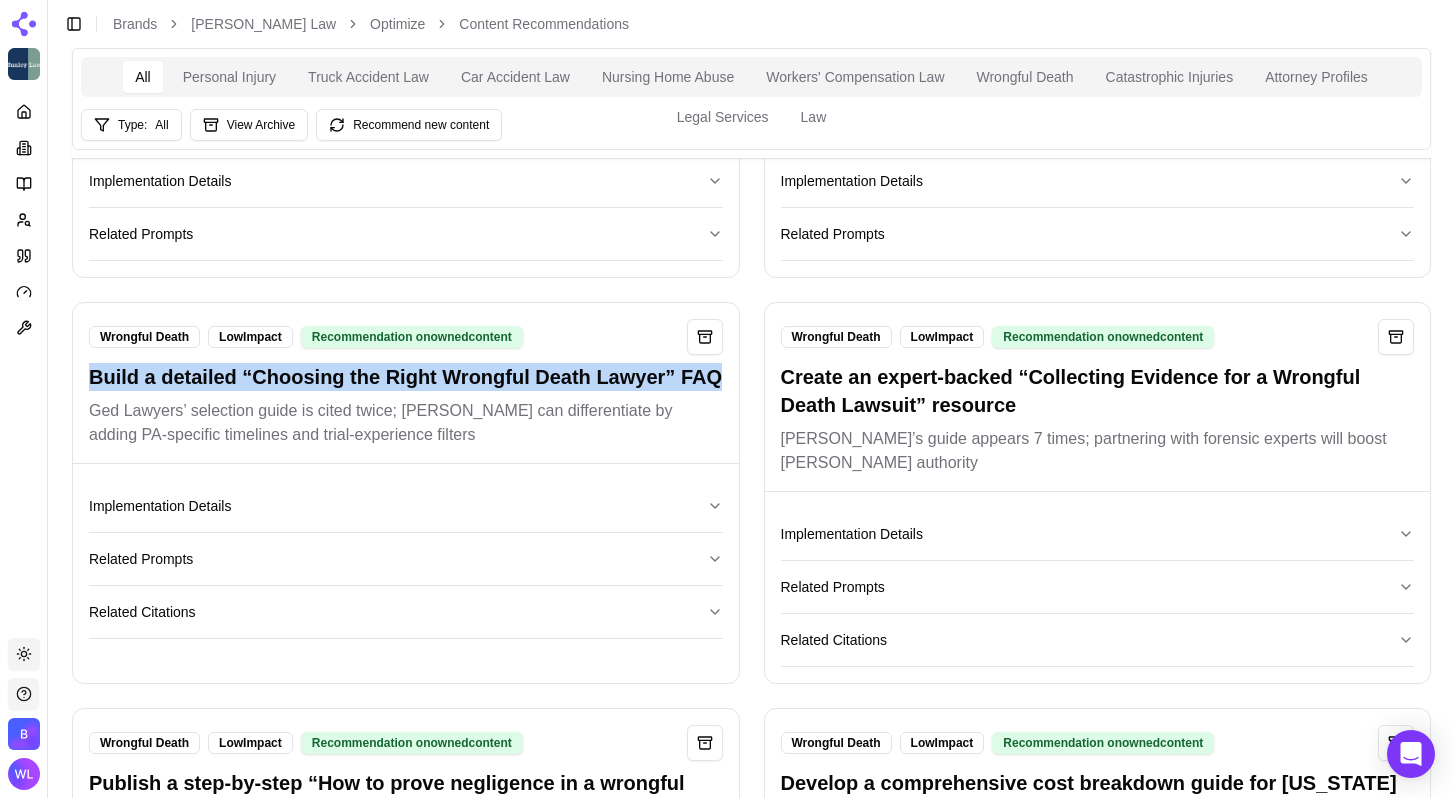 drag, startPoint x: 148, startPoint y: 417, endPoint x: 91, endPoint y: 393, distance: 61.846584 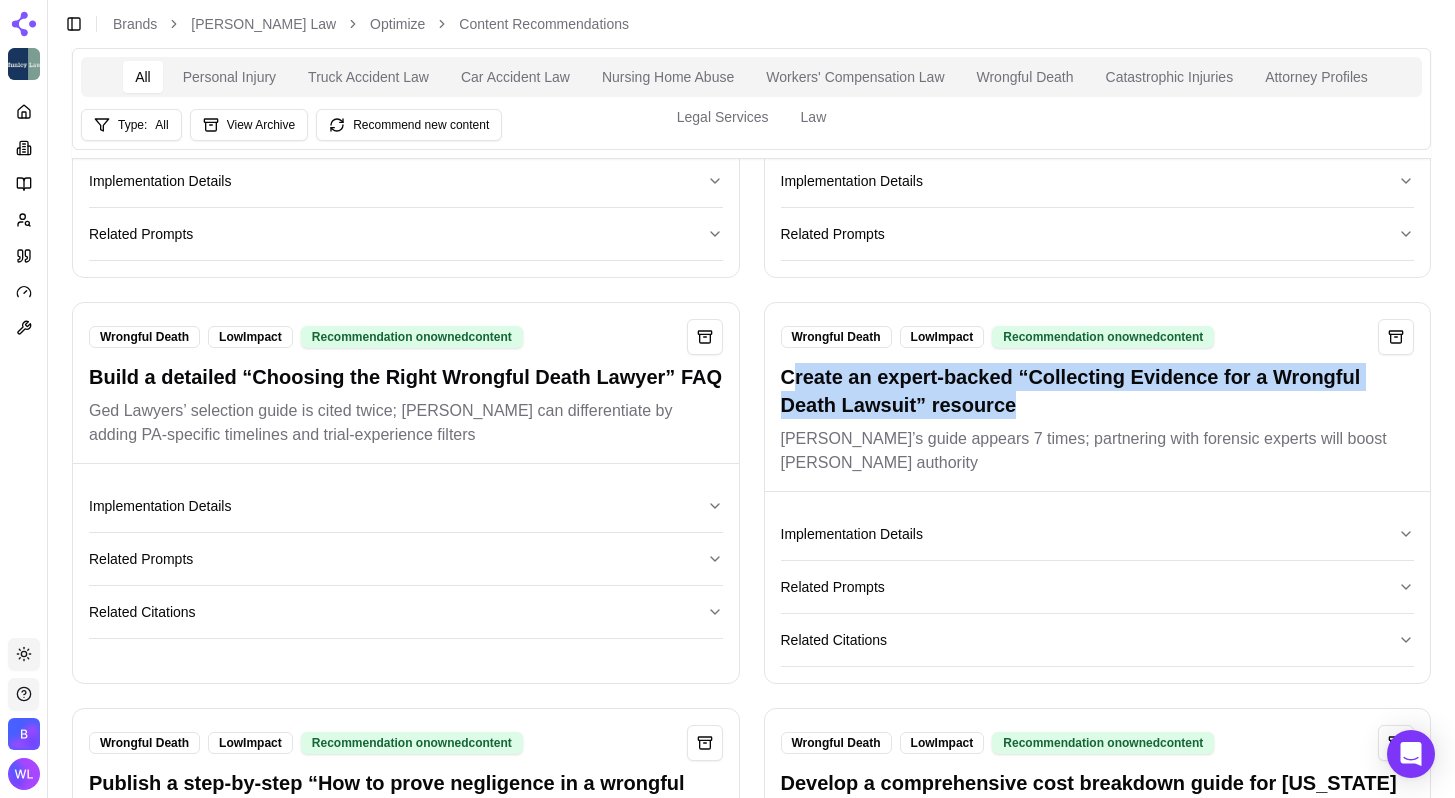 drag, startPoint x: 1022, startPoint y: 416, endPoint x: 790, endPoint y: 391, distance: 233.3431 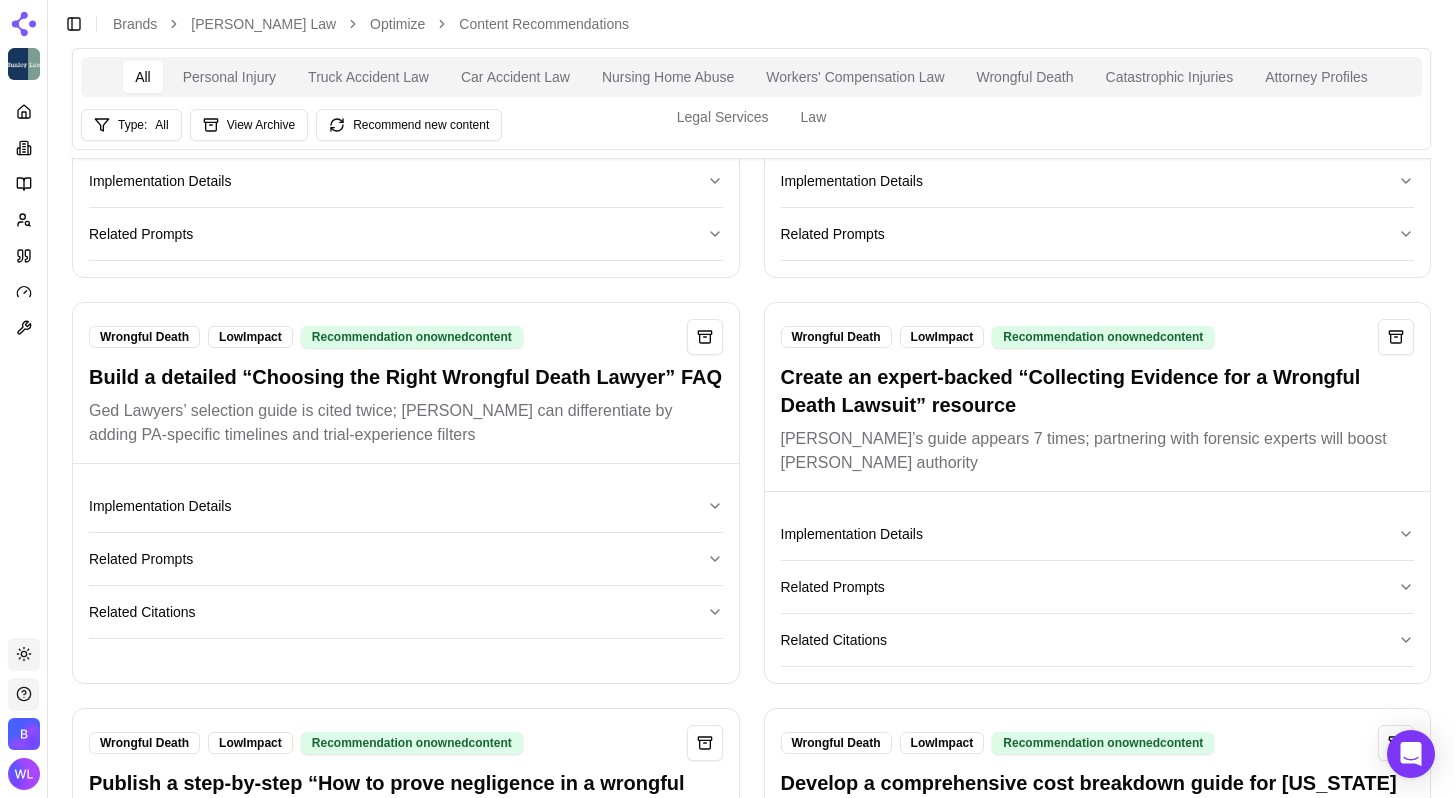 click on "Wrongful Death Low  Impact Recommendation on  owned  content Create an expert-backed “Collecting Evidence for a Wrongful Death Lawsuit” resource Wfirm’s guide appears 7 times; partnering with forensic experts will boost [PERSON_NAME] authority" at bounding box center (1098, 397) 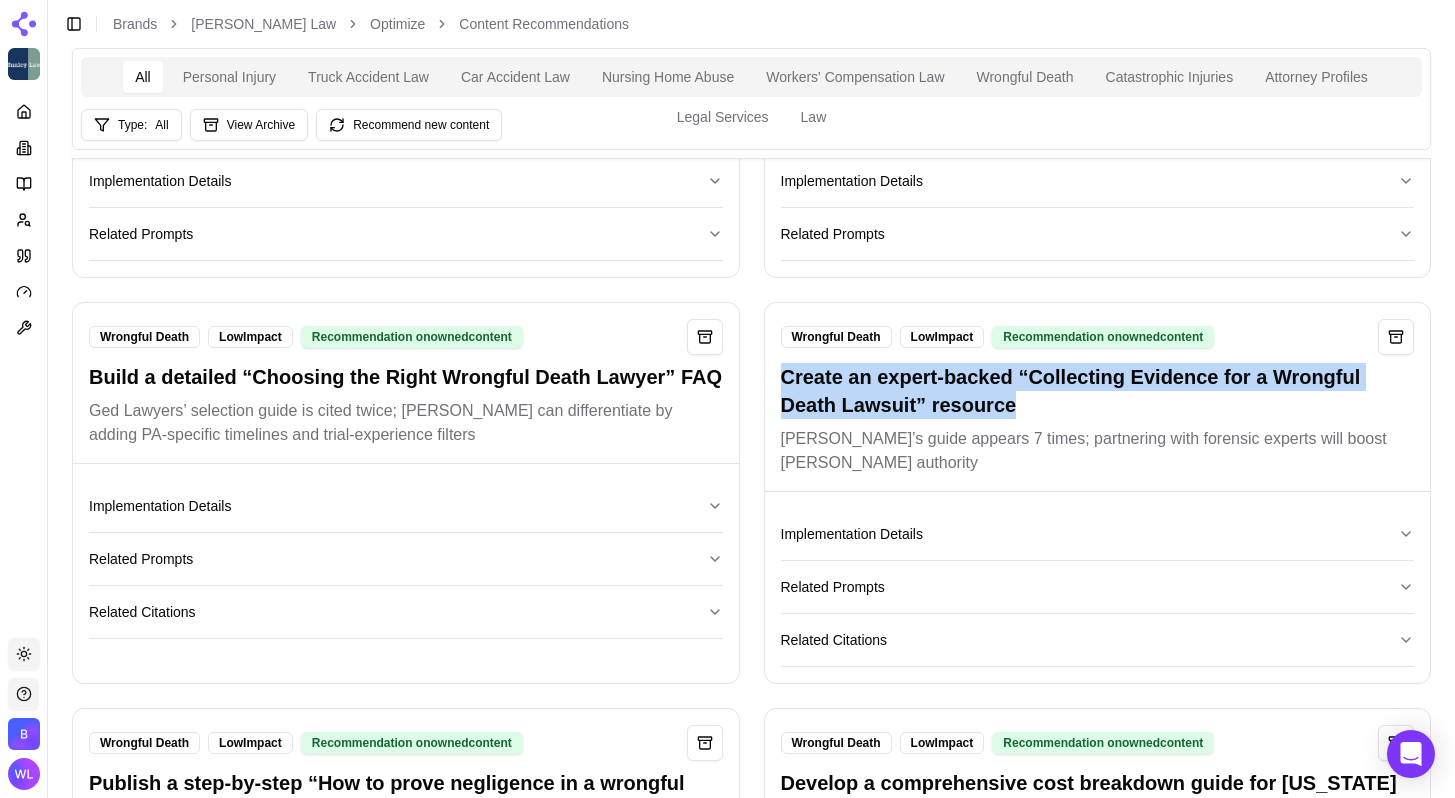 drag, startPoint x: 1028, startPoint y: 417, endPoint x: 764, endPoint y: 396, distance: 264.83392 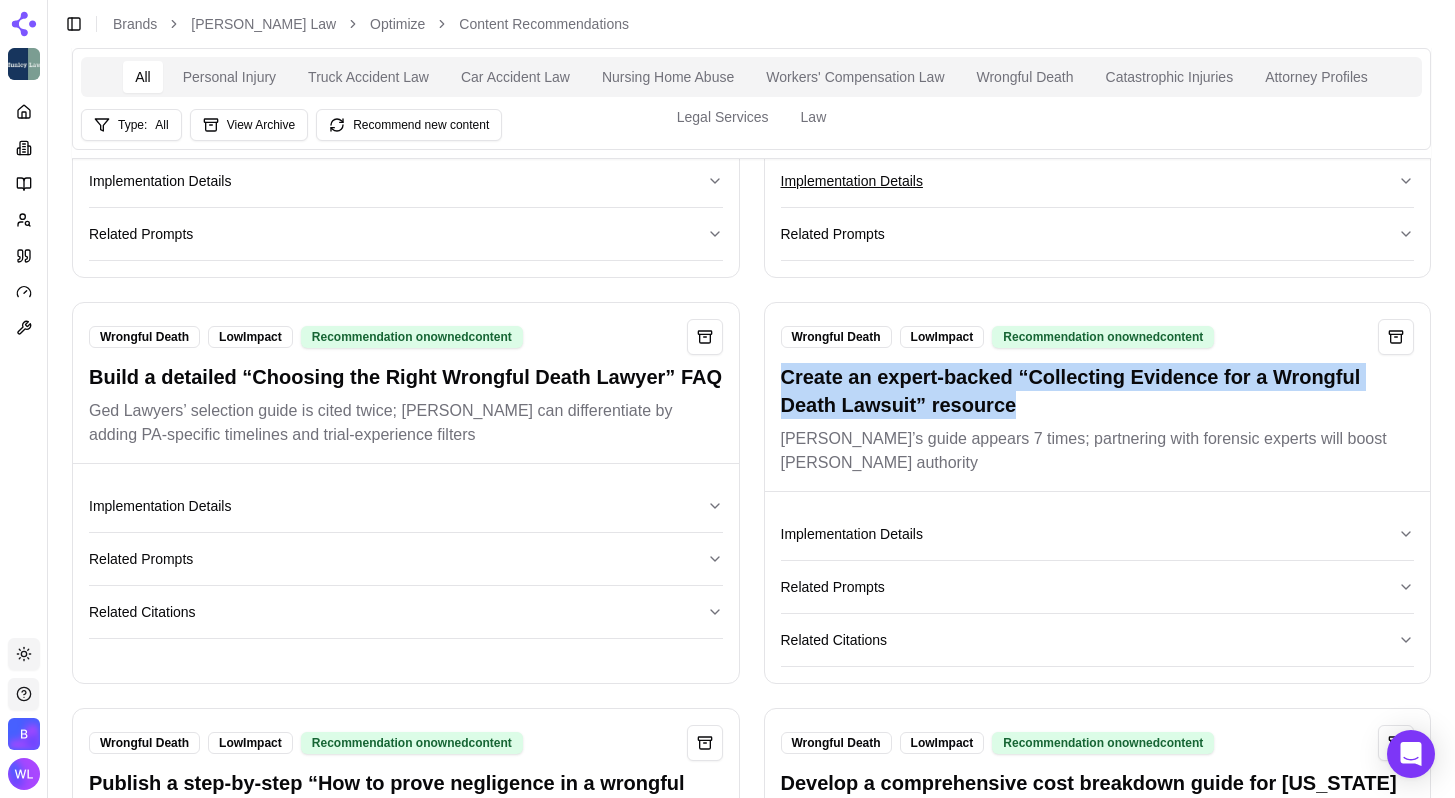 copy on "Create an expert-backed “Collecting Evidence for a Wrongful Death Lawsuit” resource" 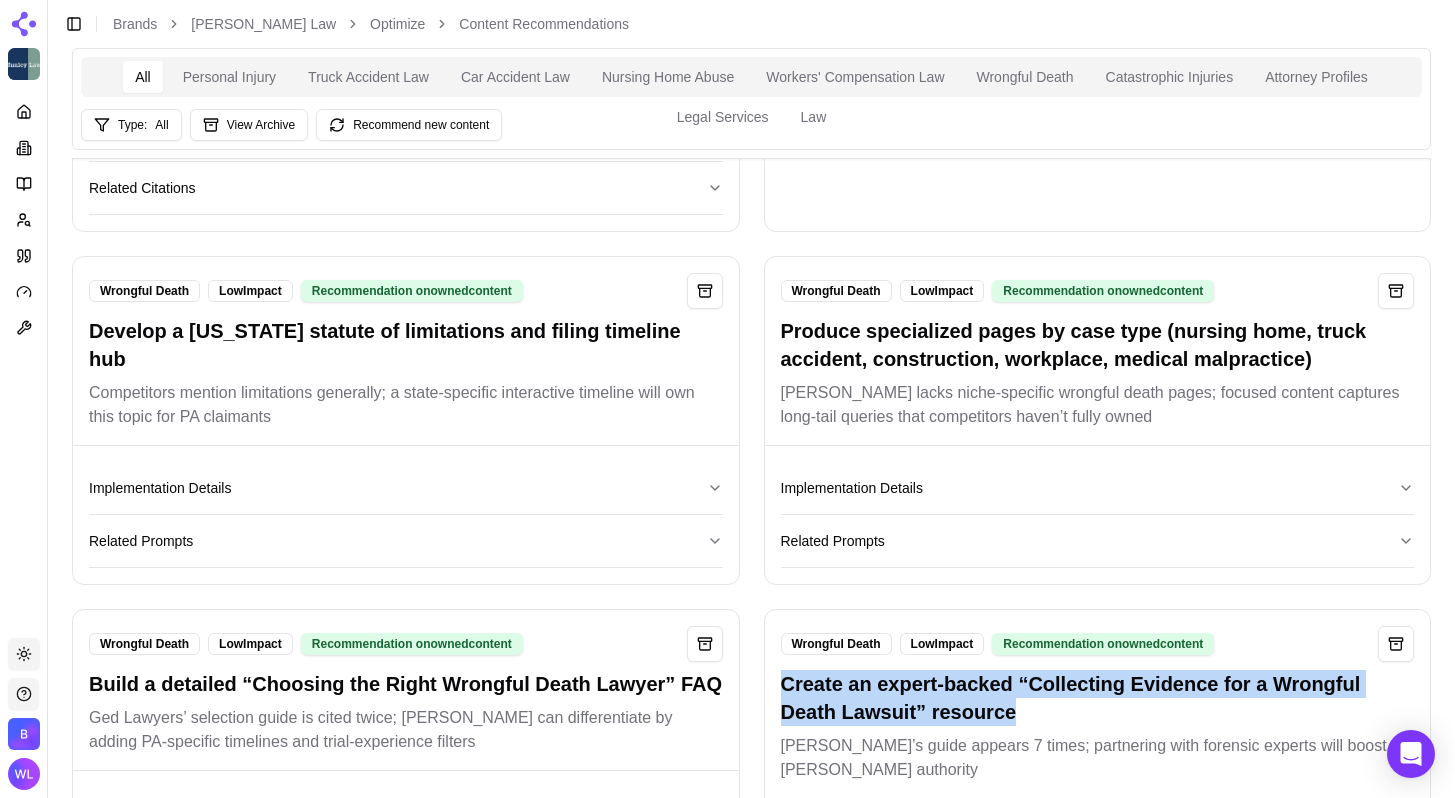 scroll, scrollTop: 10132, scrollLeft: 0, axis: vertical 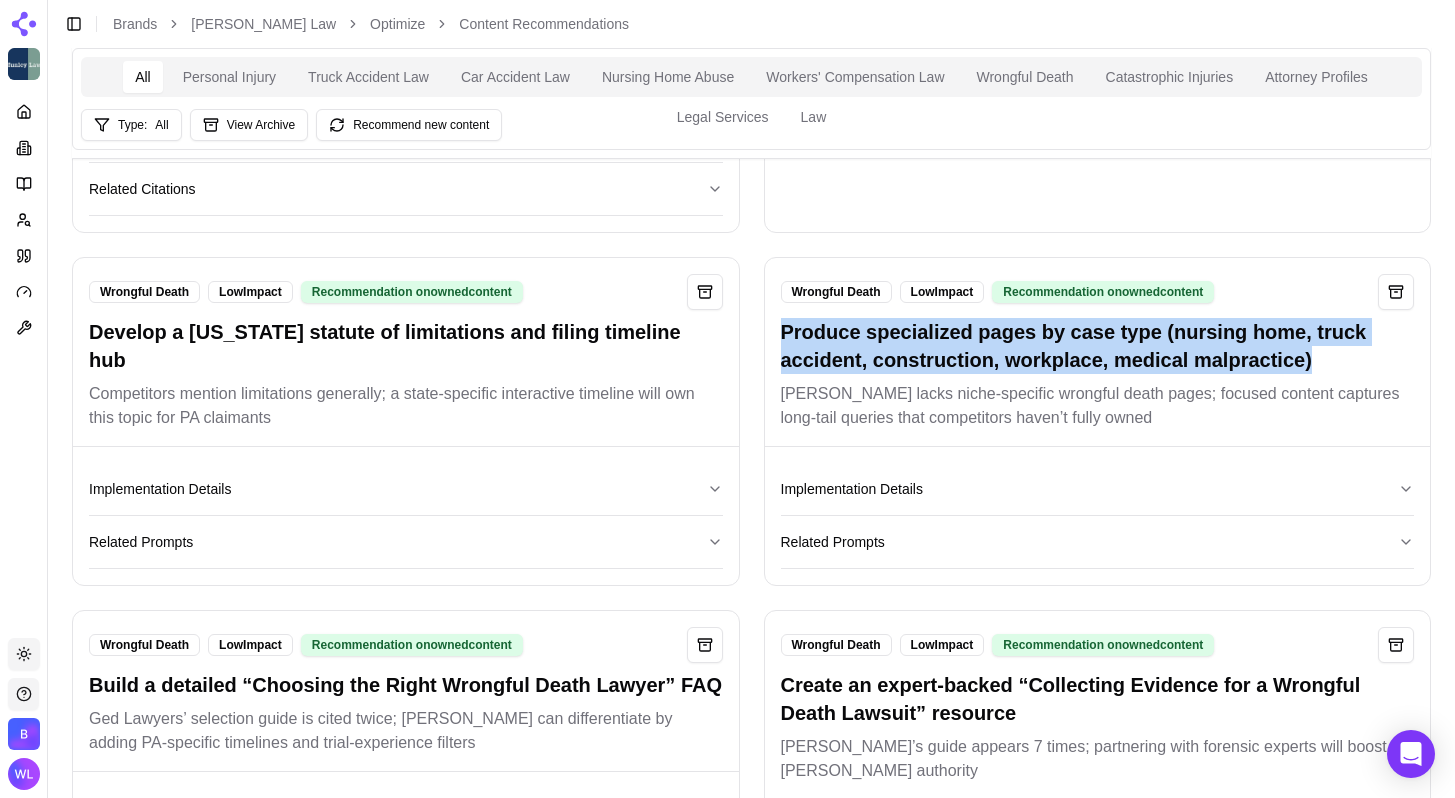 drag, startPoint x: 1372, startPoint y: 373, endPoint x: 776, endPoint y: 349, distance: 596.48303 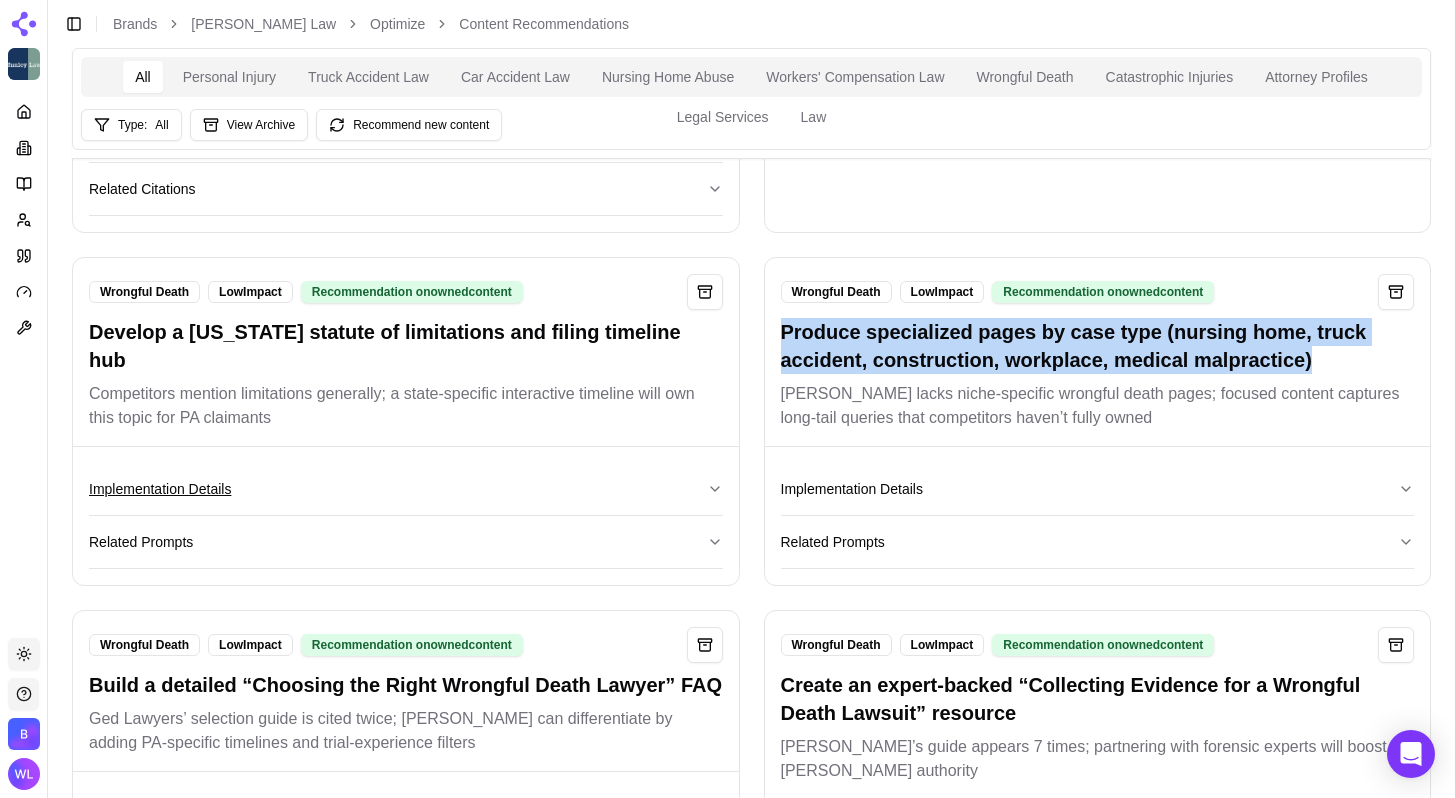 click on "Implementation Details" at bounding box center (406, 489) 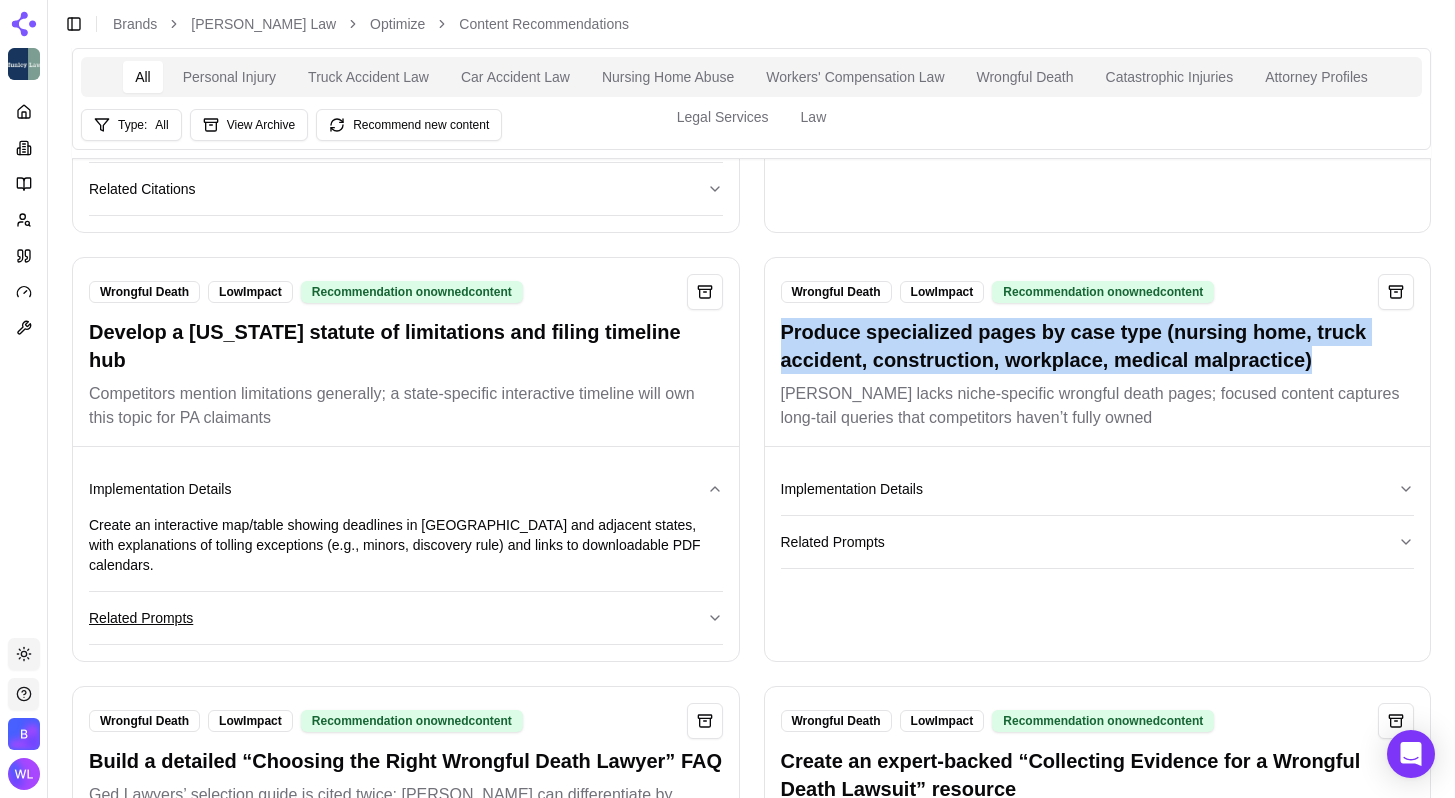 click on "Related Prompts" at bounding box center [406, 618] 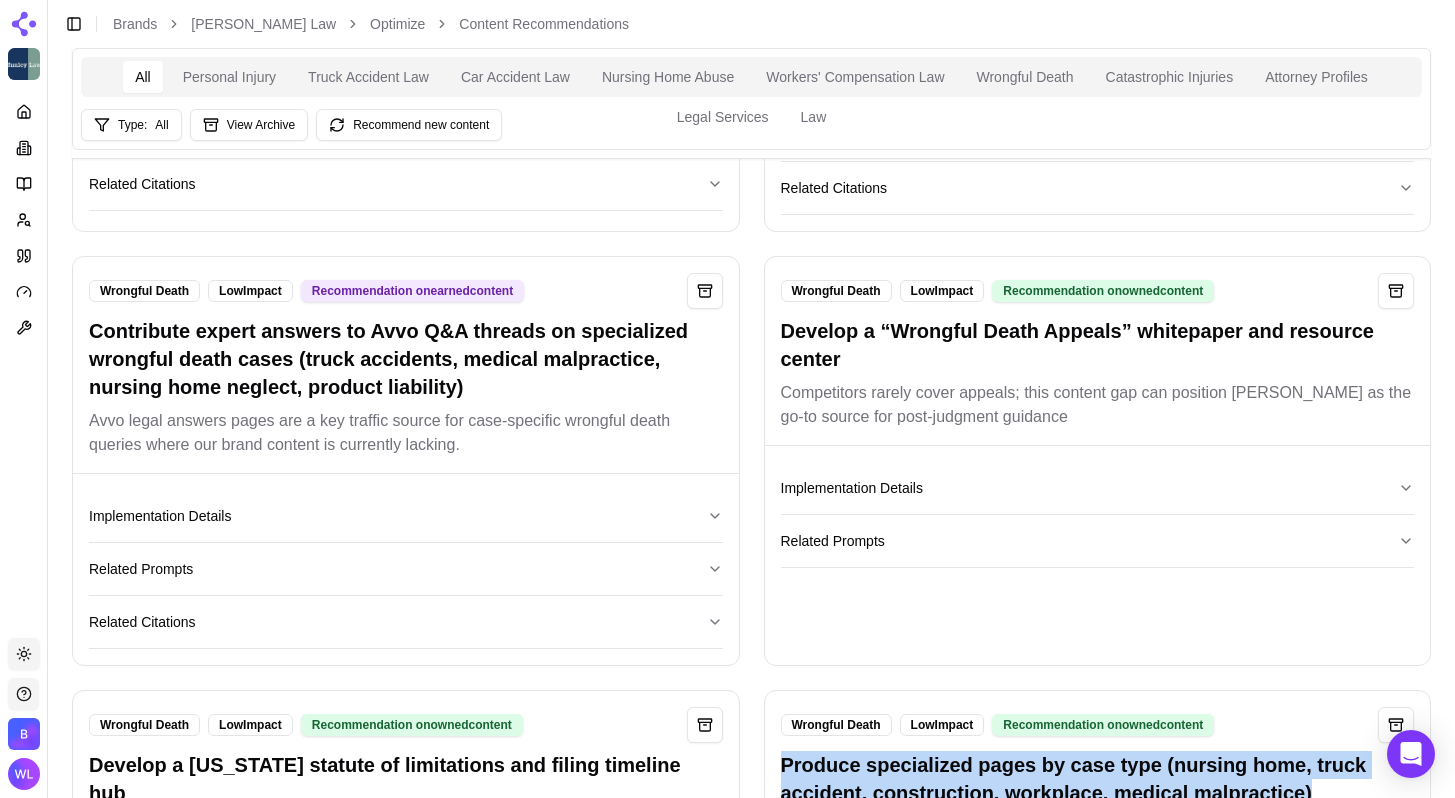 scroll, scrollTop: 9659, scrollLeft: 0, axis: vertical 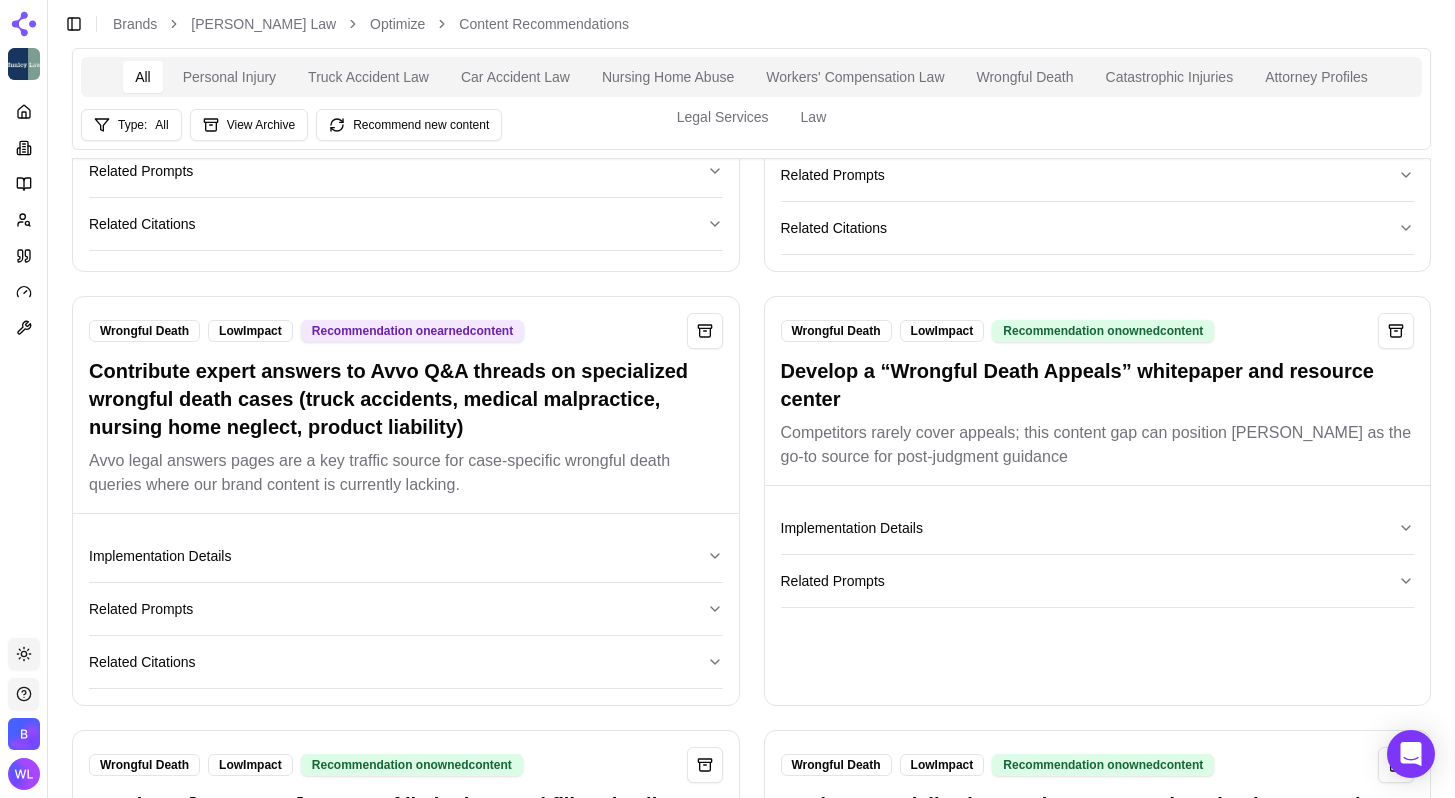 click on "Develop a “Wrongful Death Appeals” whitepaper and resource center" at bounding box center [1098, 385] 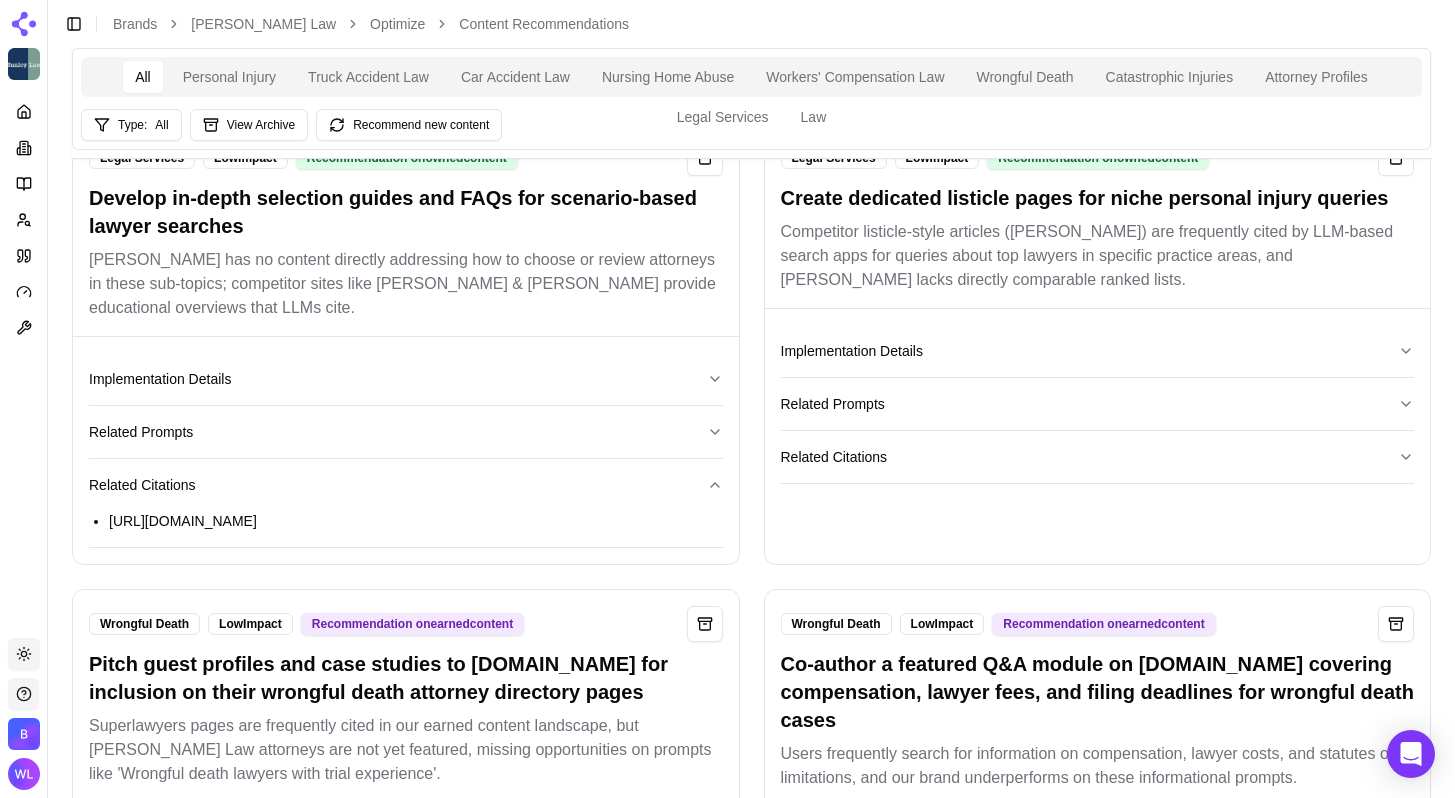 scroll, scrollTop: 8767, scrollLeft: 0, axis: vertical 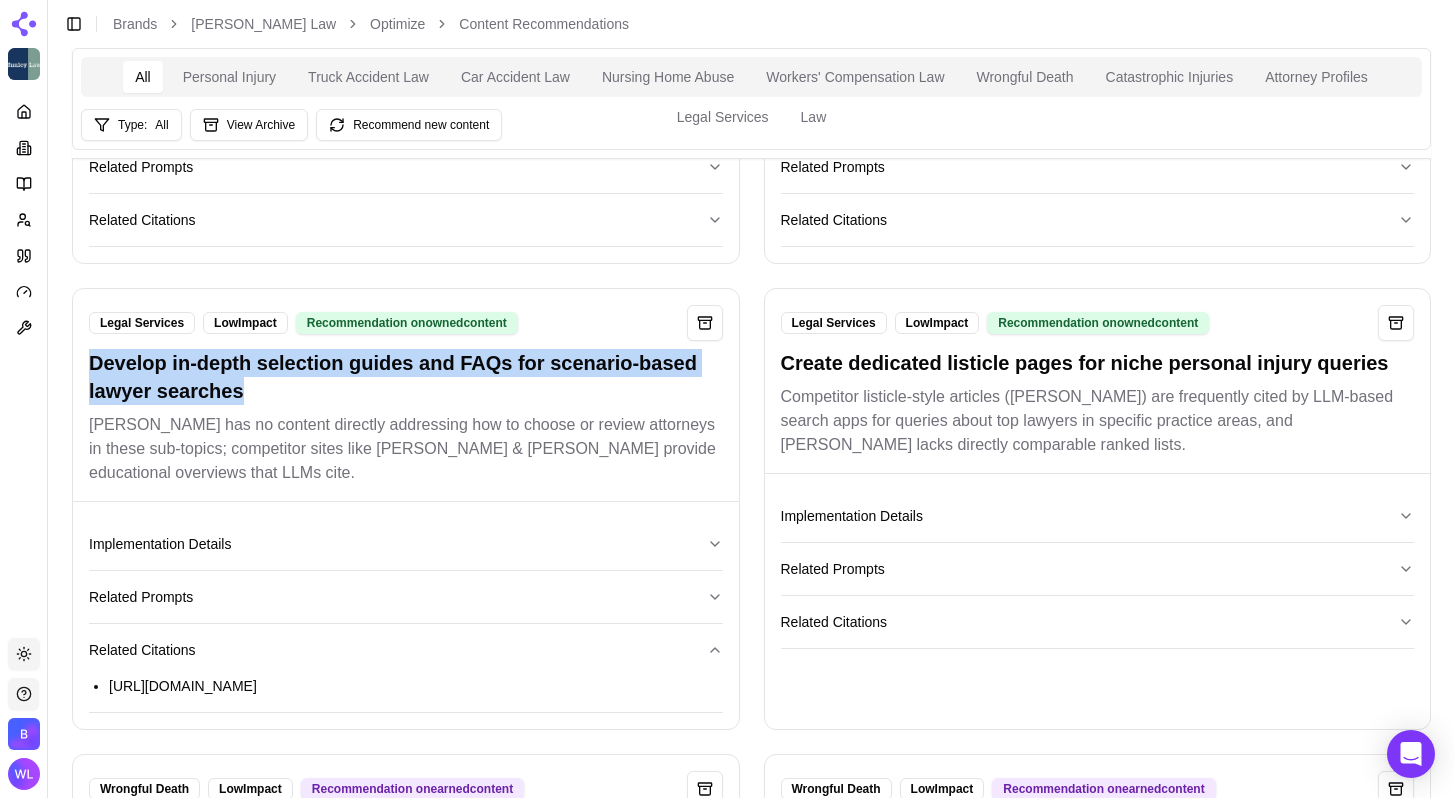 drag, startPoint x: 296, startPoint y: 389, endPoint x: 76, endPoint y: 345, distance: 224.35686 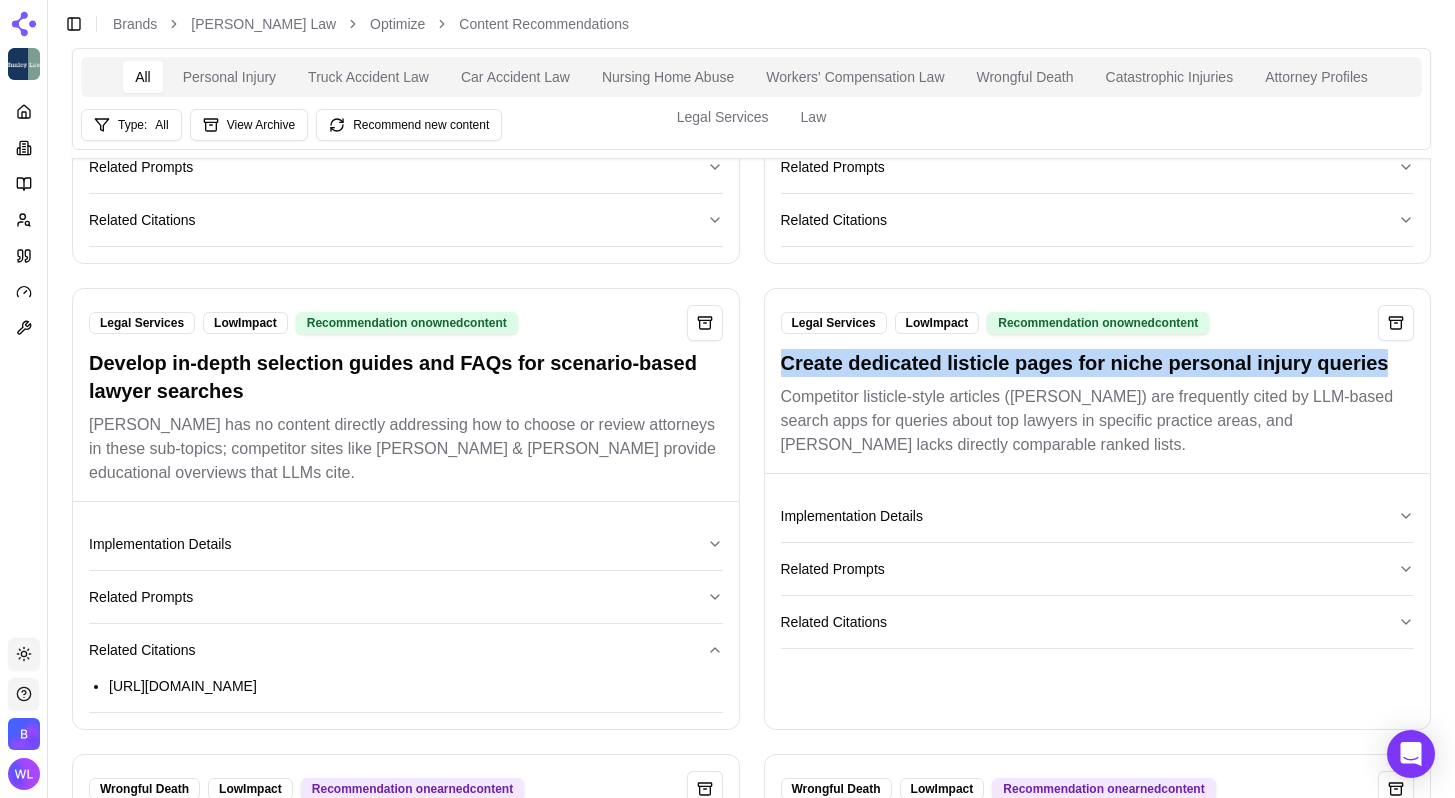 drag, startPoint x: 1413, startPoint y: 360, endPoint x: 837, endPoint y: 285, distance: 580.8623 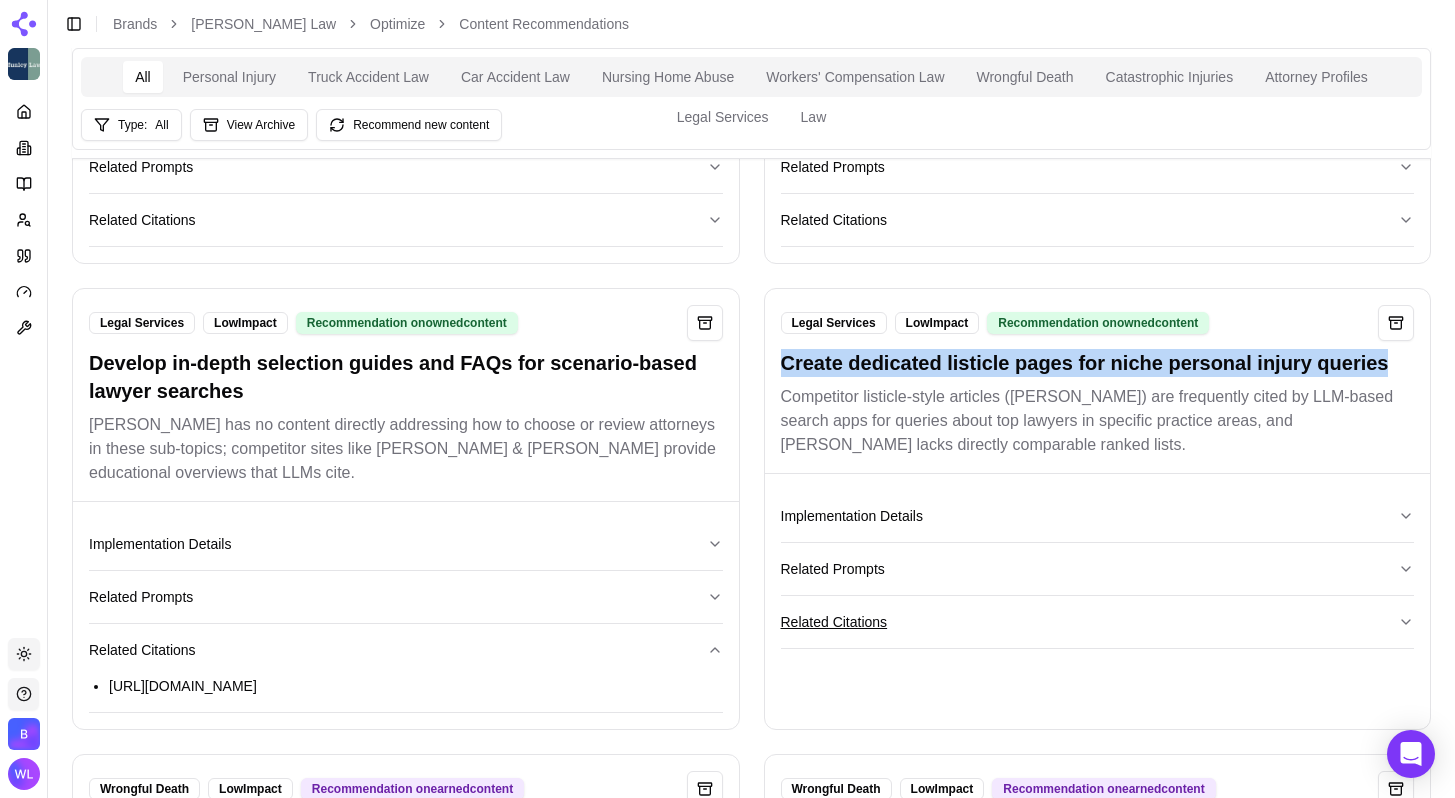 click on "Related Citations" at bounding box center (1098, 622) 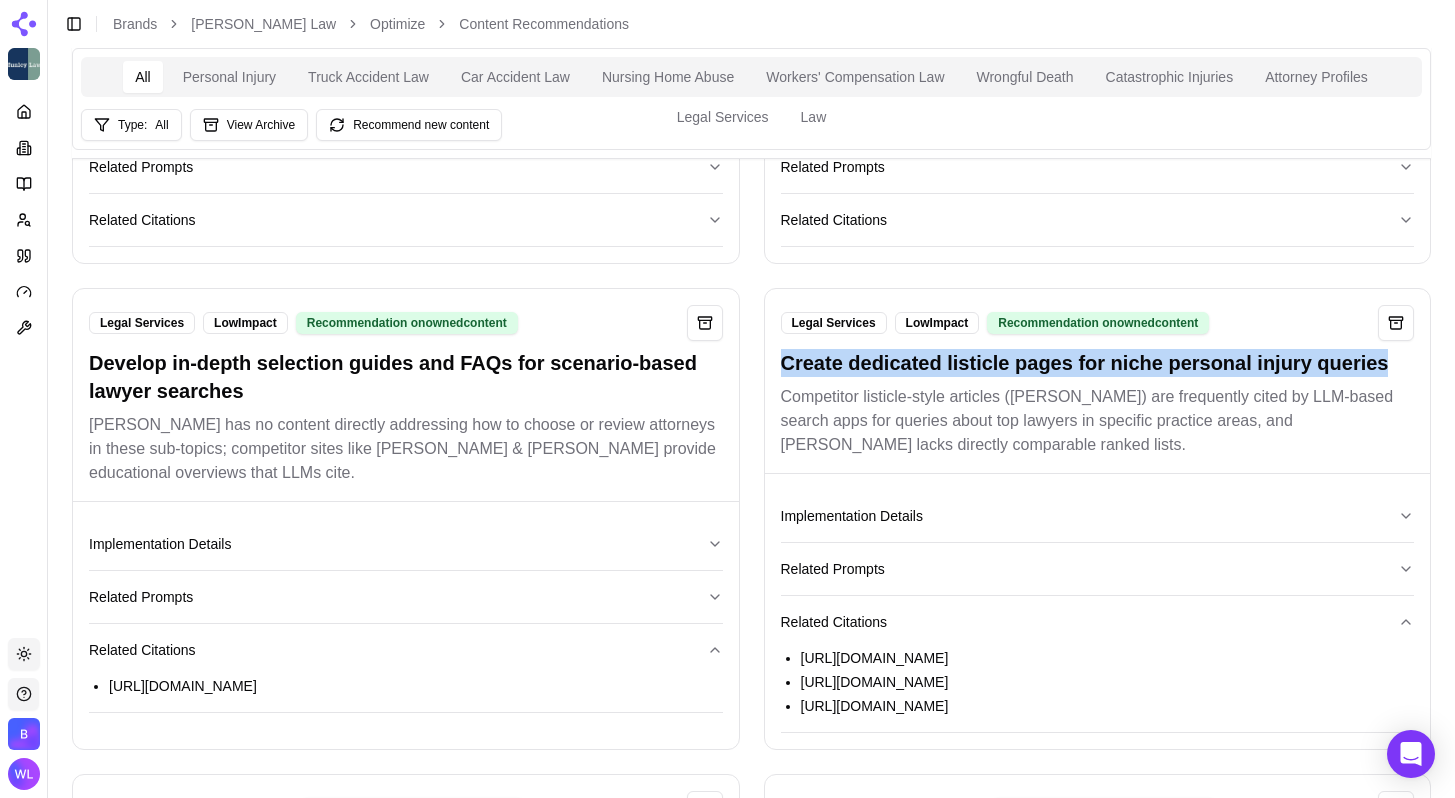 drag, startPoint x: 1343, startPoint y: 700, endPoint x: 803, endPoint y: 639, distance: 543.43445 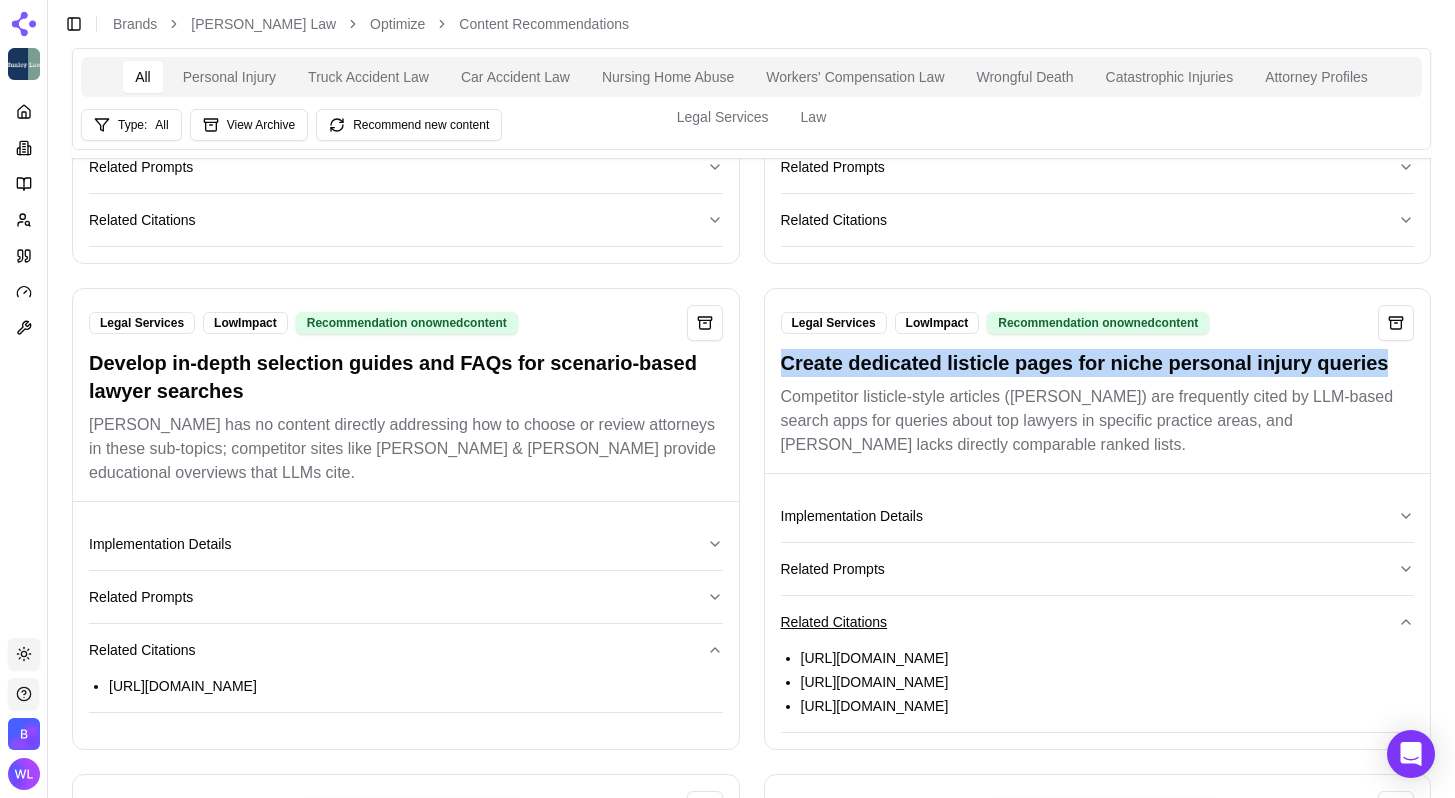 click on "[URL][DOMAIN_NAME] [URL][DOMAIN_NAME] [URL][DOMAIN_NAME]" at bounding box center (1098, 682) 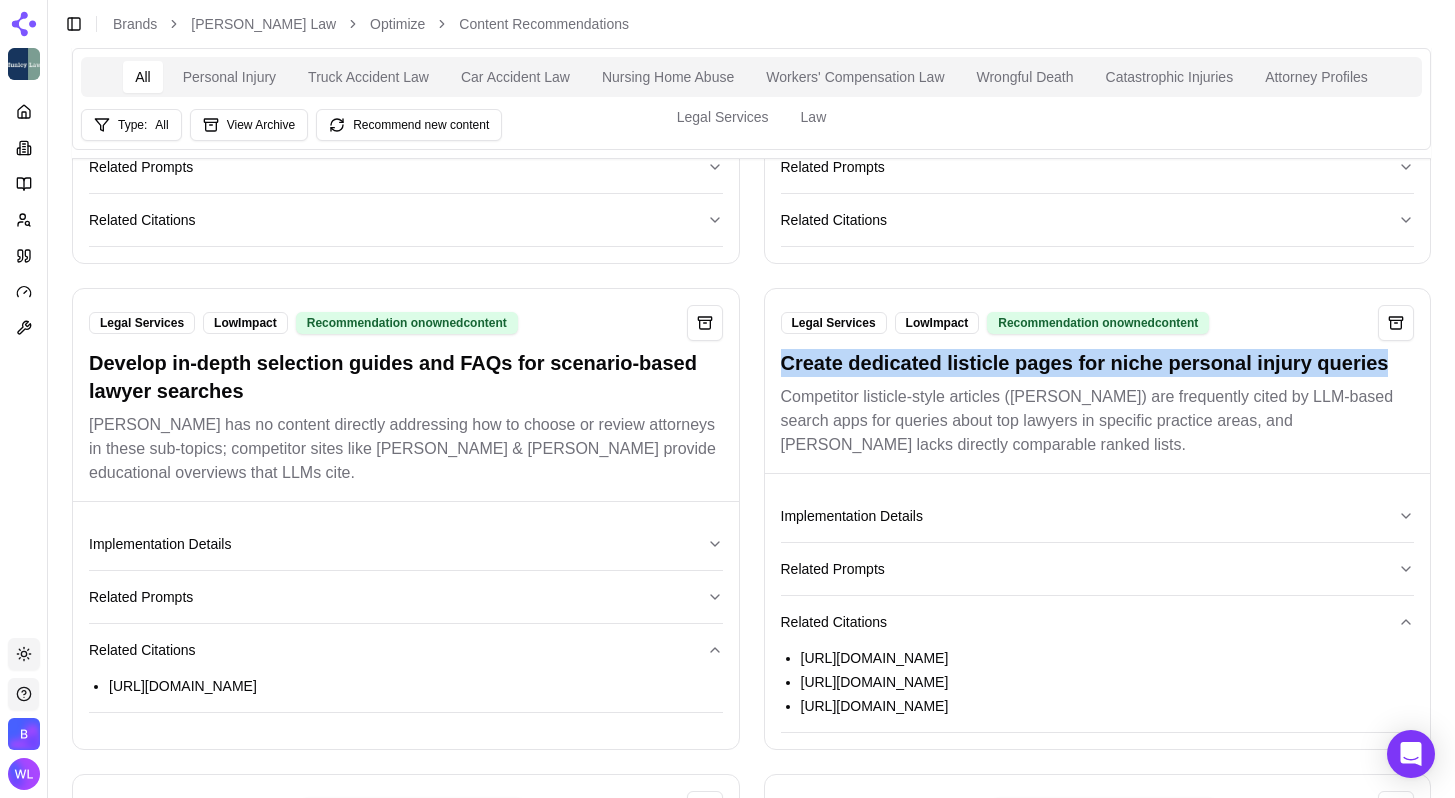 copy on "[URL][DOMAIN_NAME] [URL][DOMAIN_NAME] [URL][DOMAIN_NAME]" 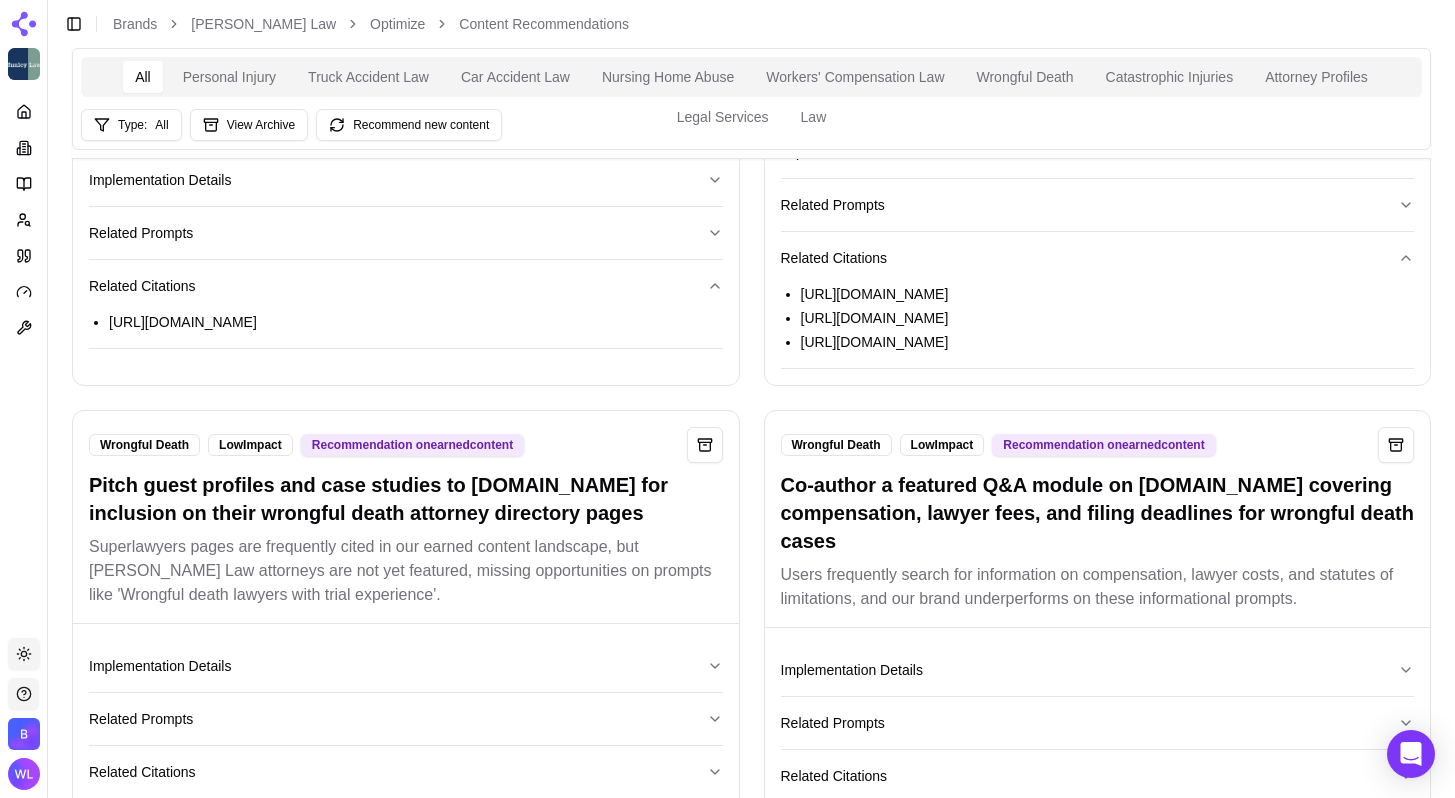 scroll, scrollTop: 9310, scrollLeft: 0, axis: vertical 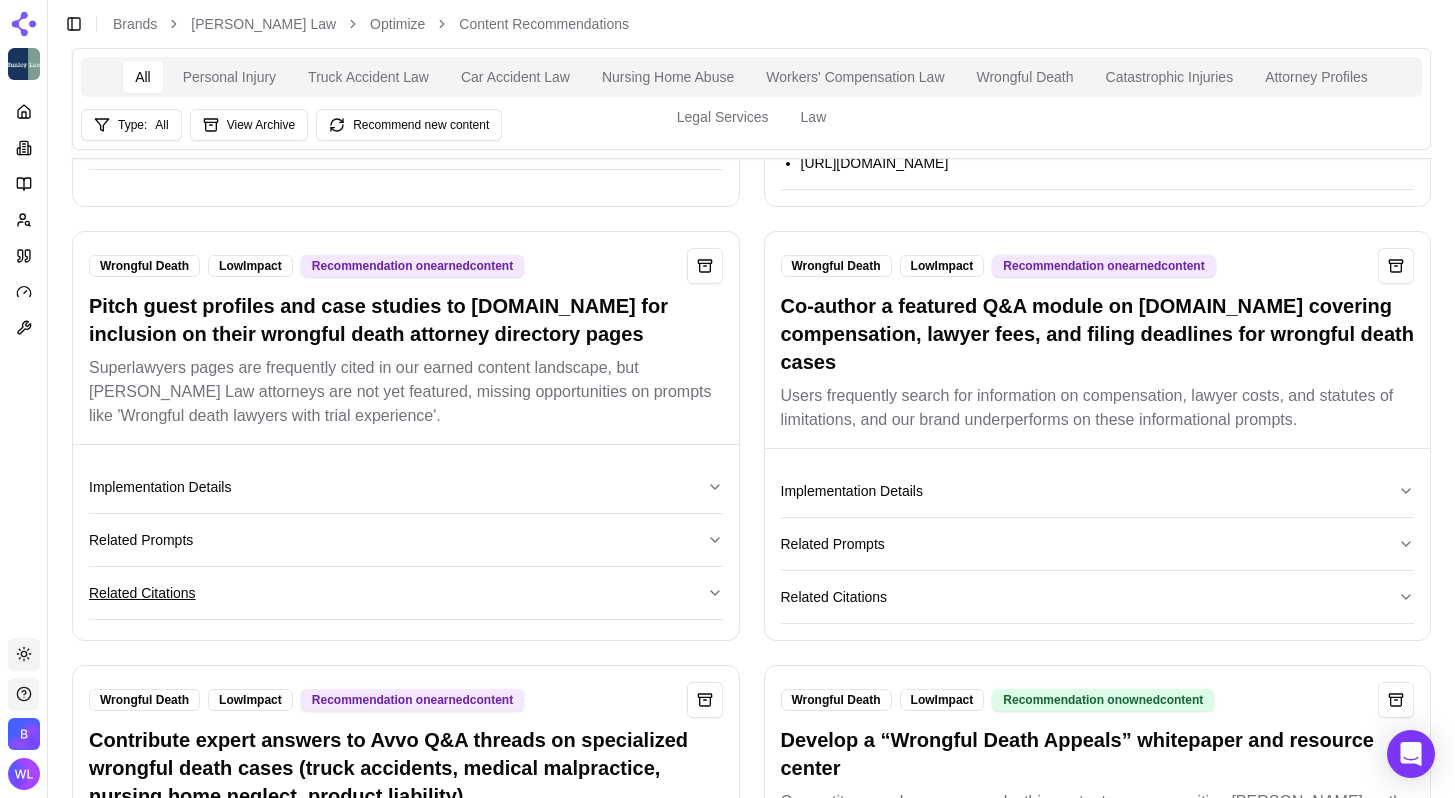 click on "Related Citations" at bounding box center [406, 593] 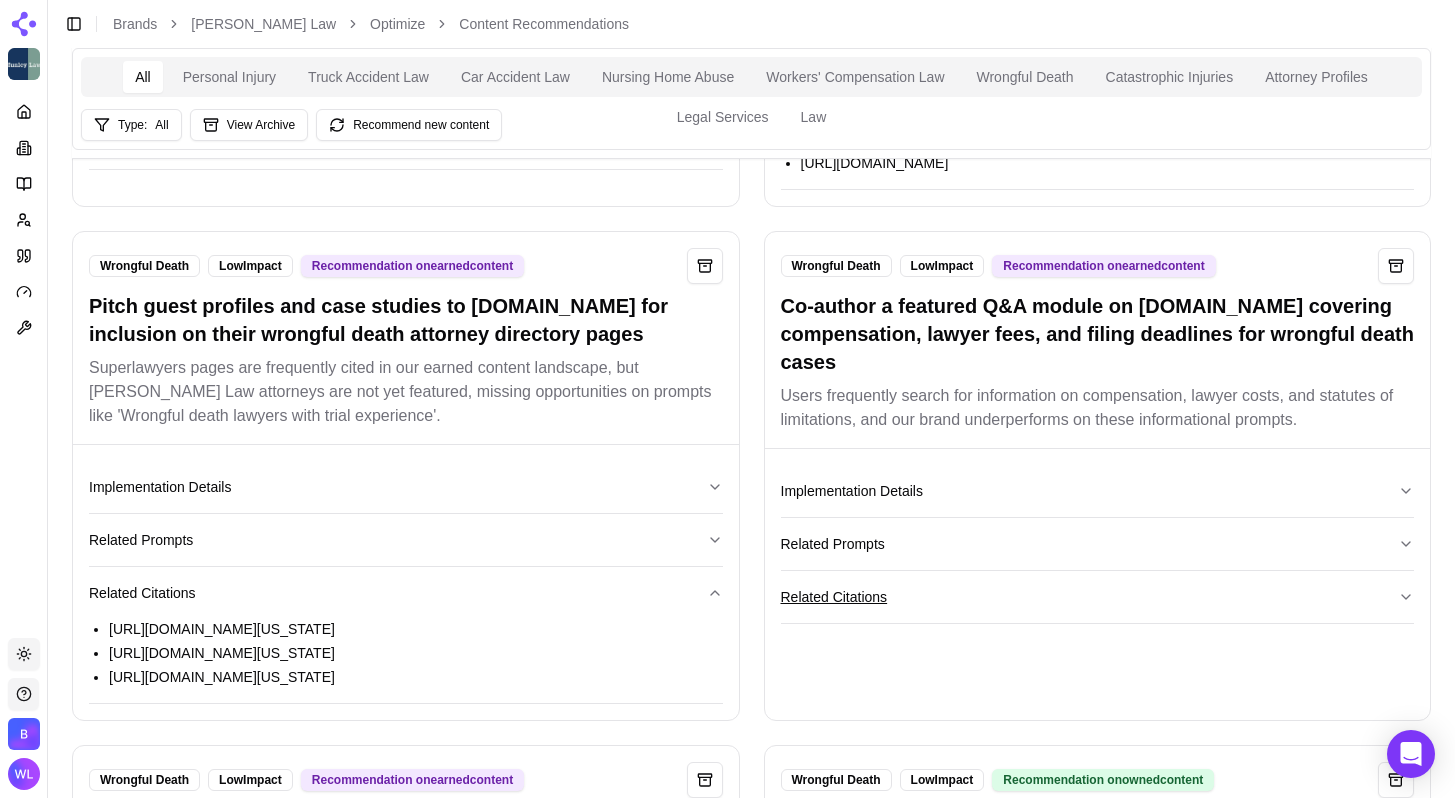click on "Related Citations" at bounding box center [1098, 597] 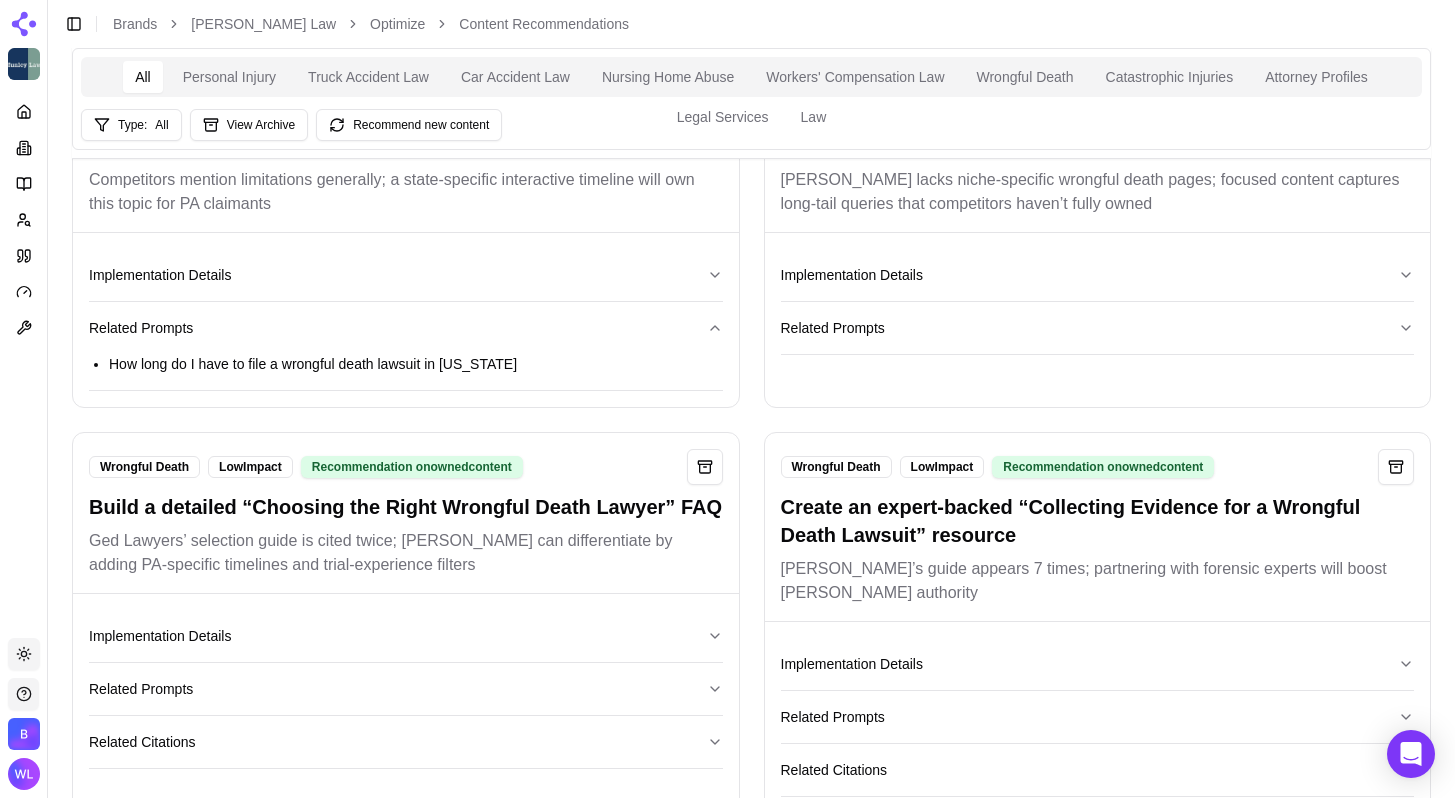 scroll, scrollTop: 10647, scrollLeft: 0, axis: vertical 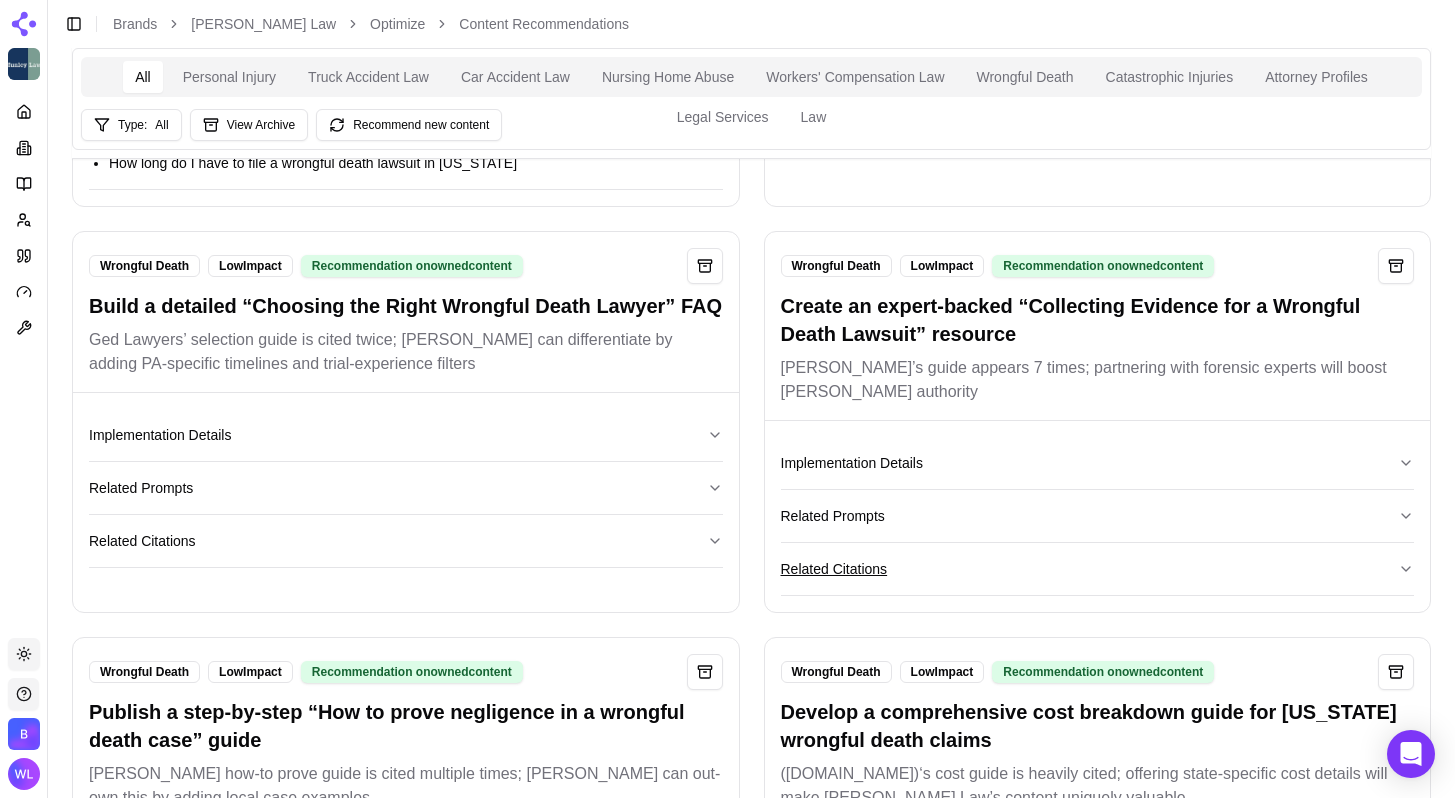 click on "Related Citations" at bounding box center (1098, 569) 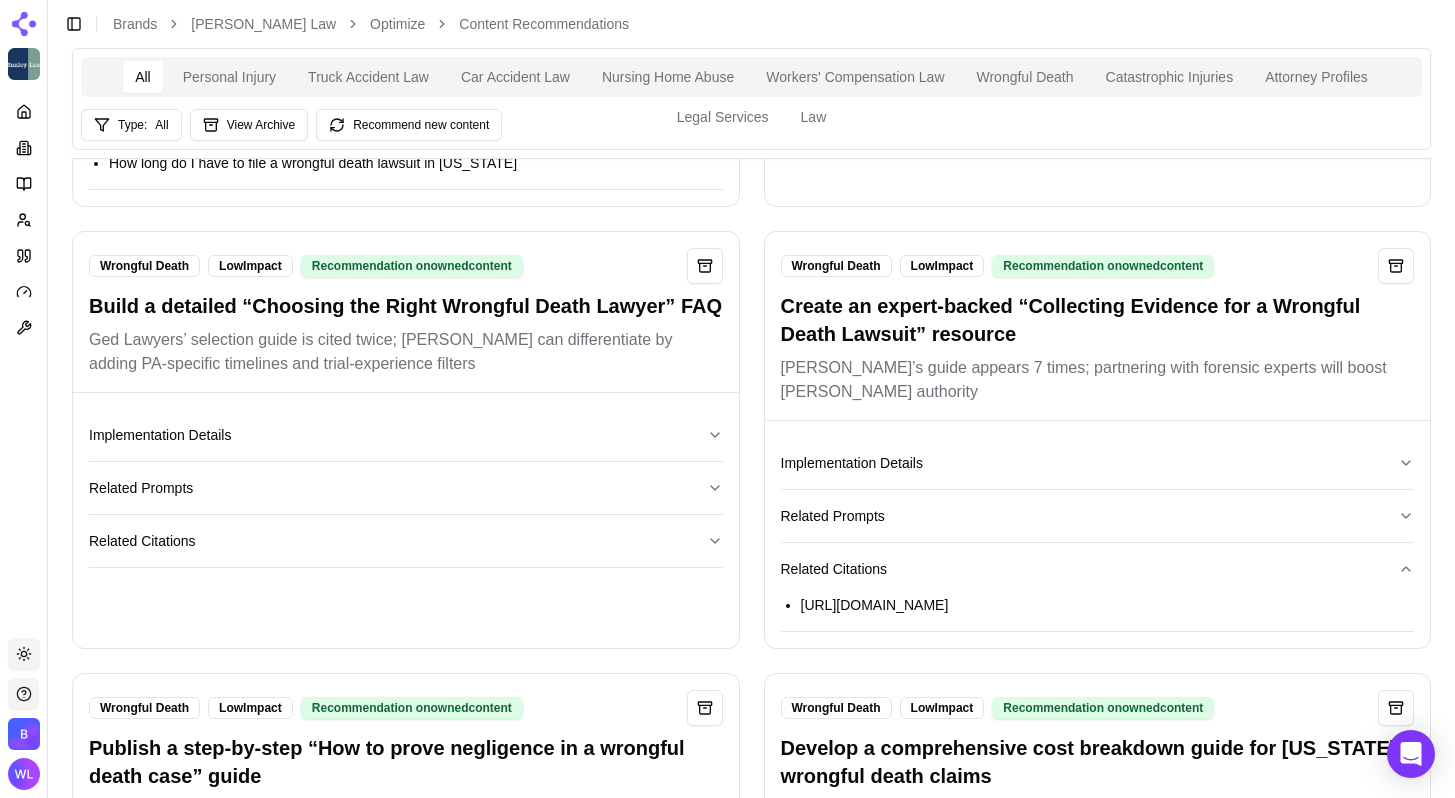 drag, startPoint x: 1325, startPoint y: 599, endPoint x: 780, endPoint y: 604, distance: 545.02295 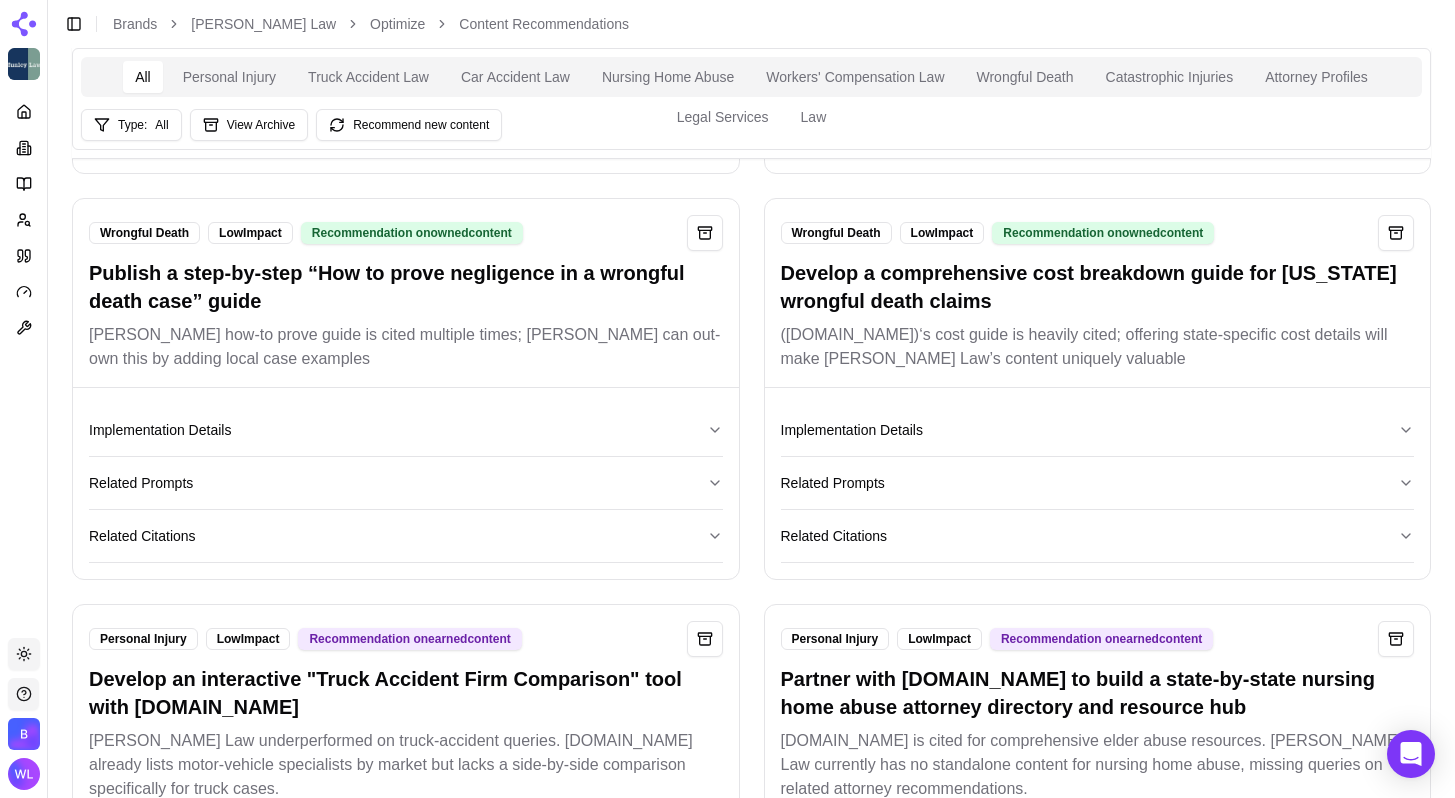 scroll, scrollTop: 11140, scrollLeft: 0, axis: vertical 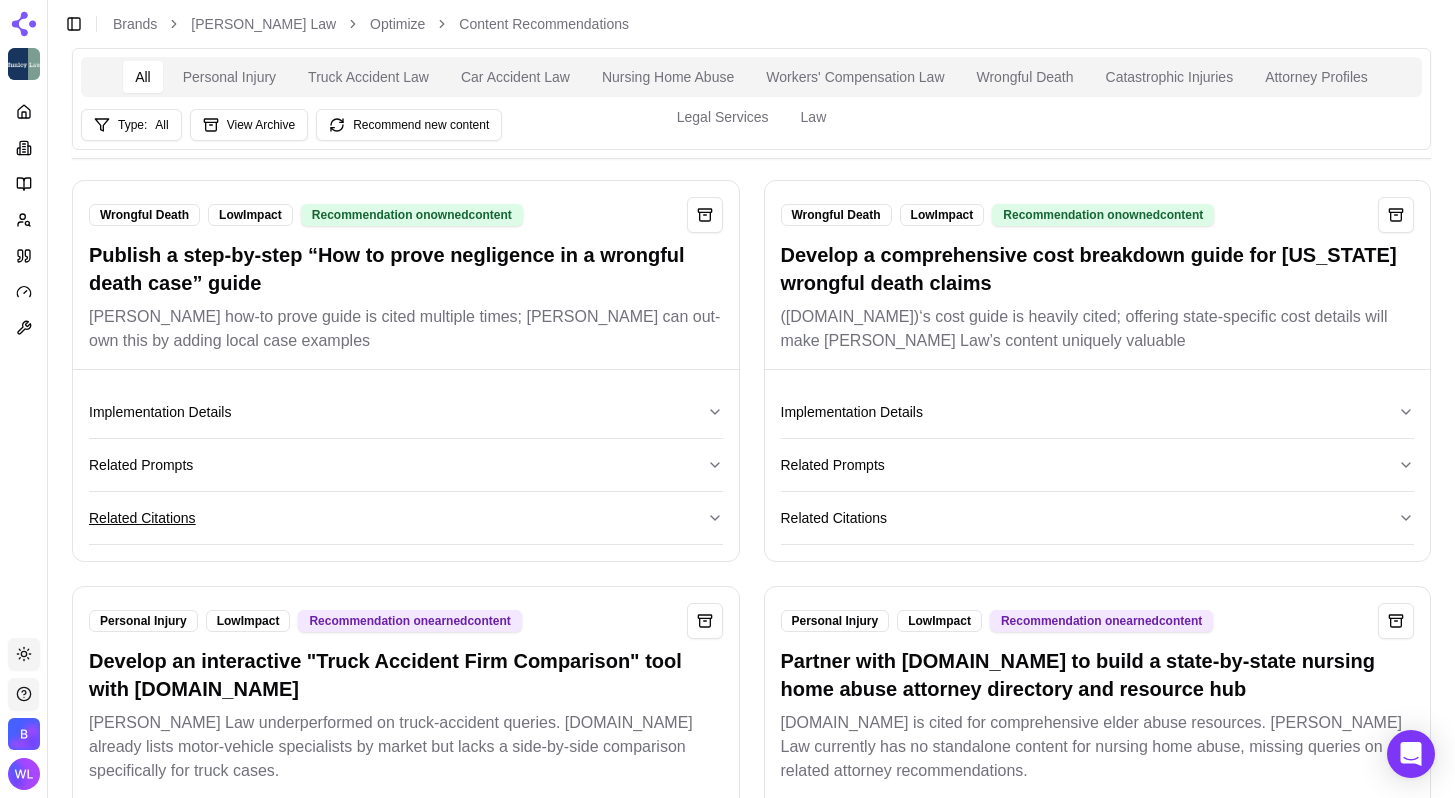 click 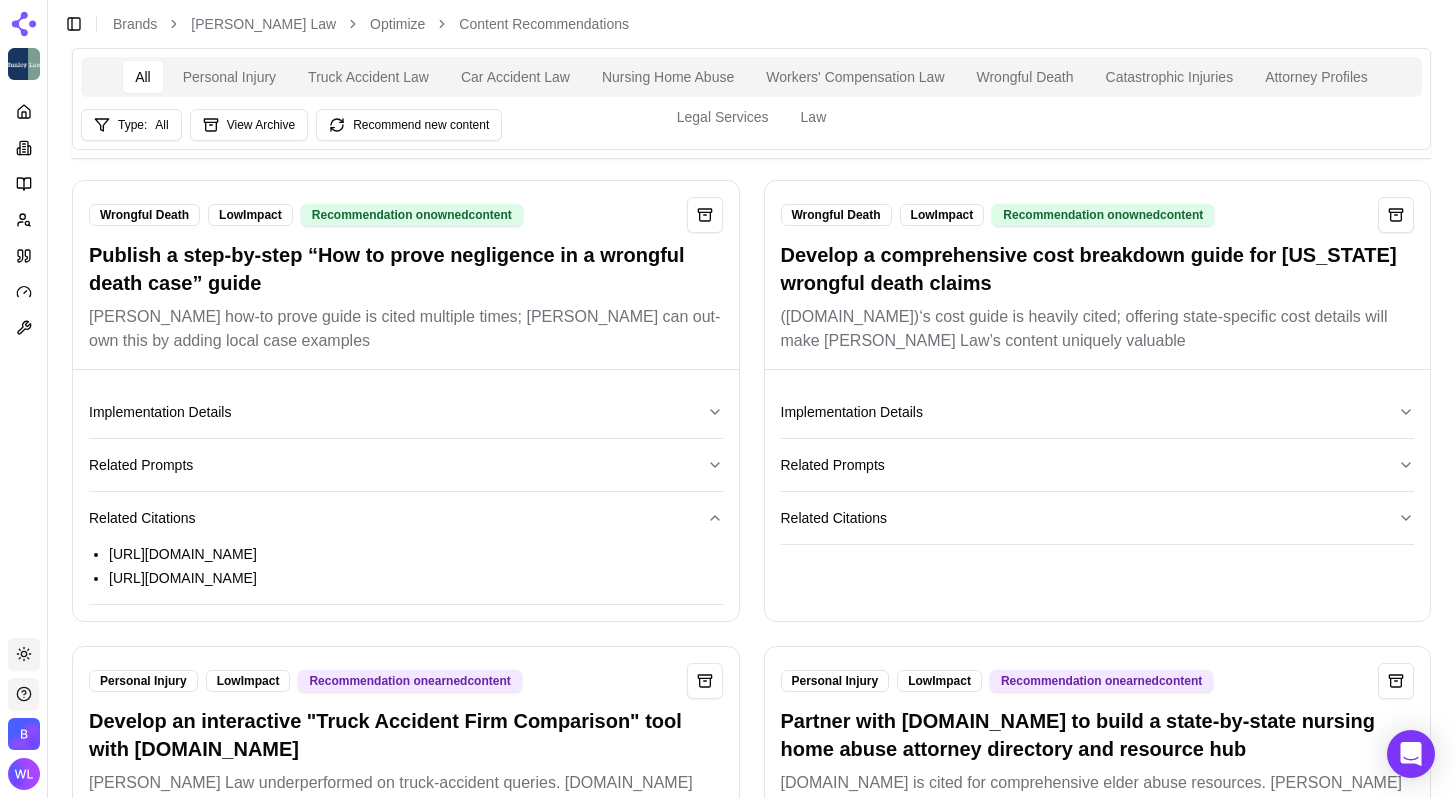 drag, startPoint x: 592, startPoint y: 567, endPoint x: 76, endPoint y: 542, distance: 516.6053 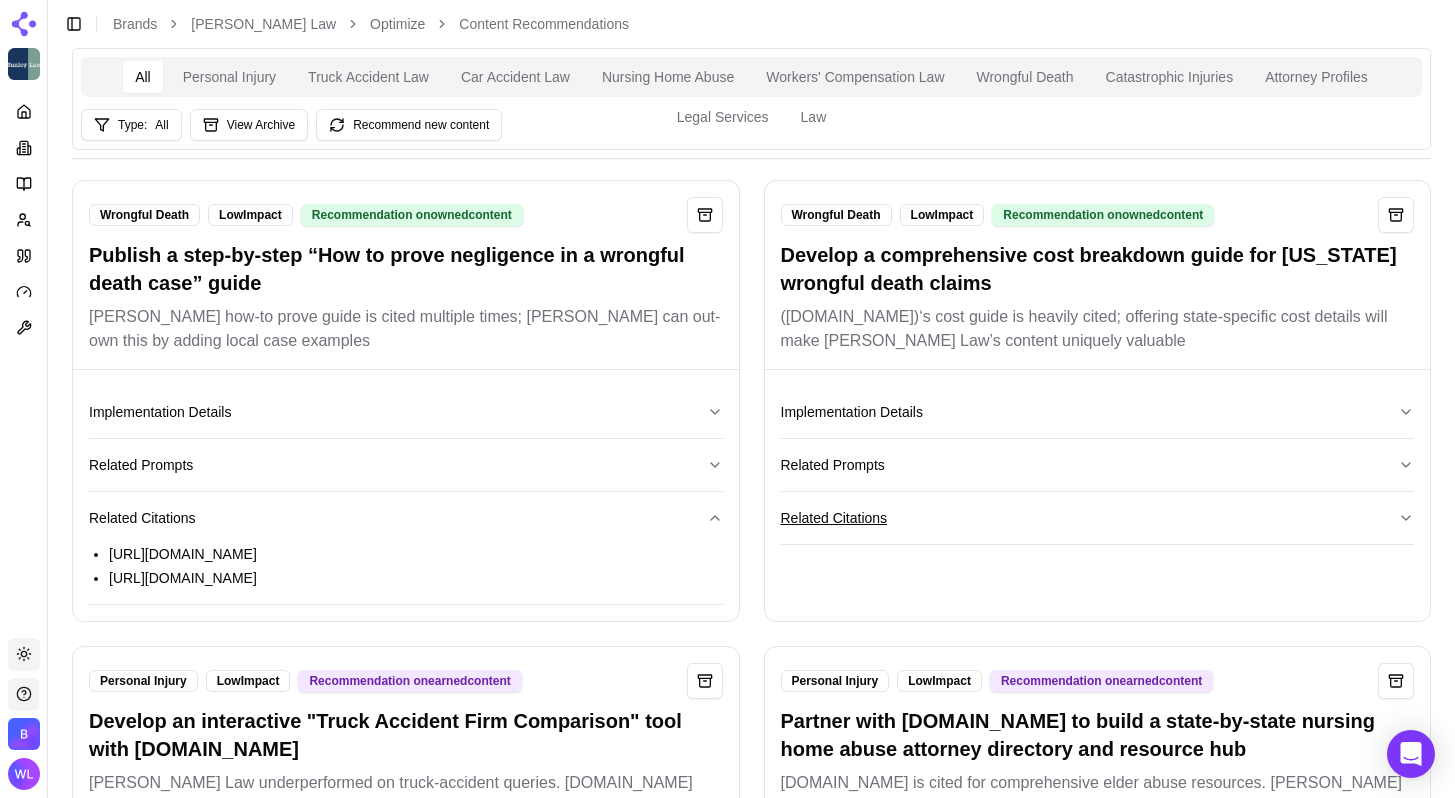 click on "Related Citations" at bounding box center (1098, 518) 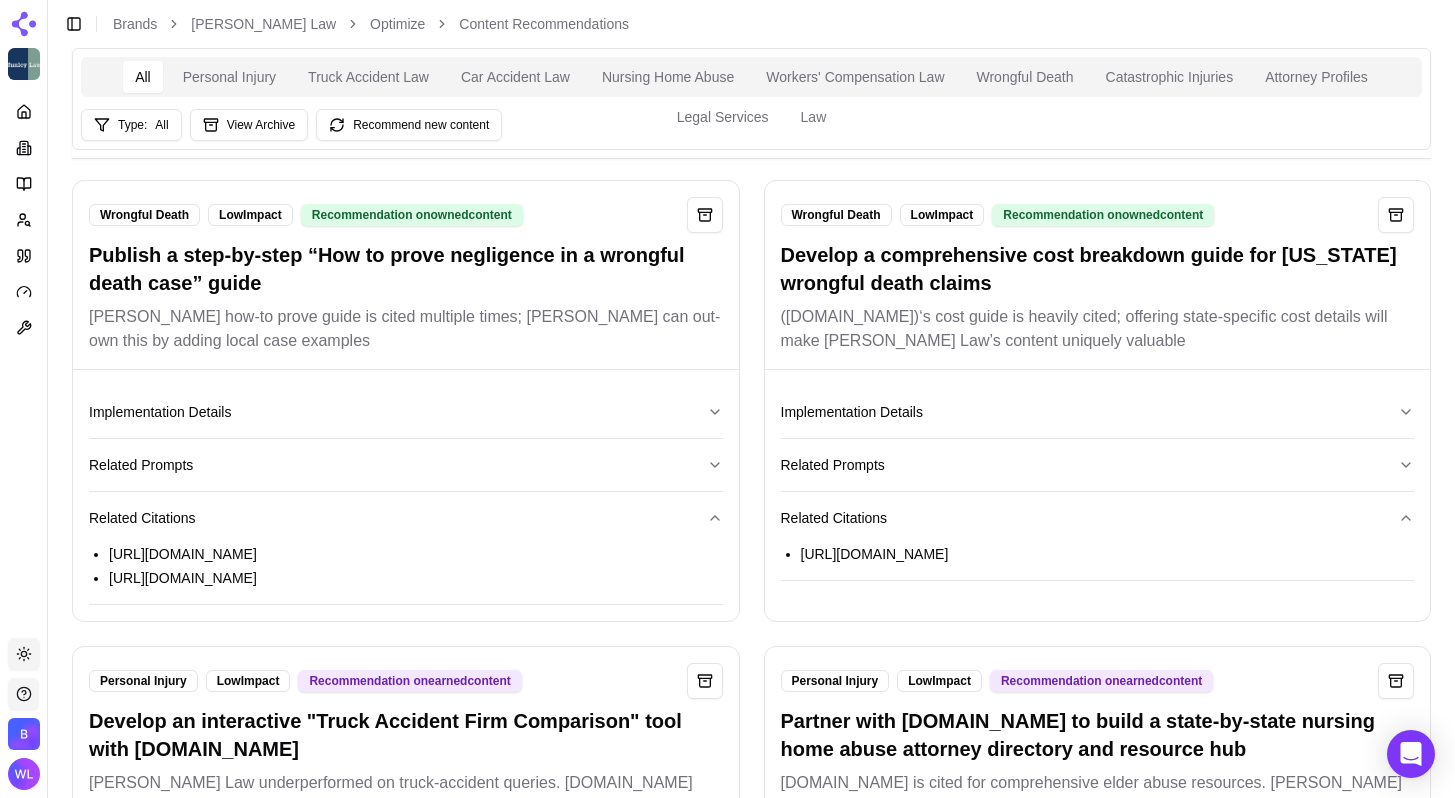 drag, startPoint x: 1298, startPoint y: 550, endPoint x: 797, endPoint y: 552, distance: 501.004 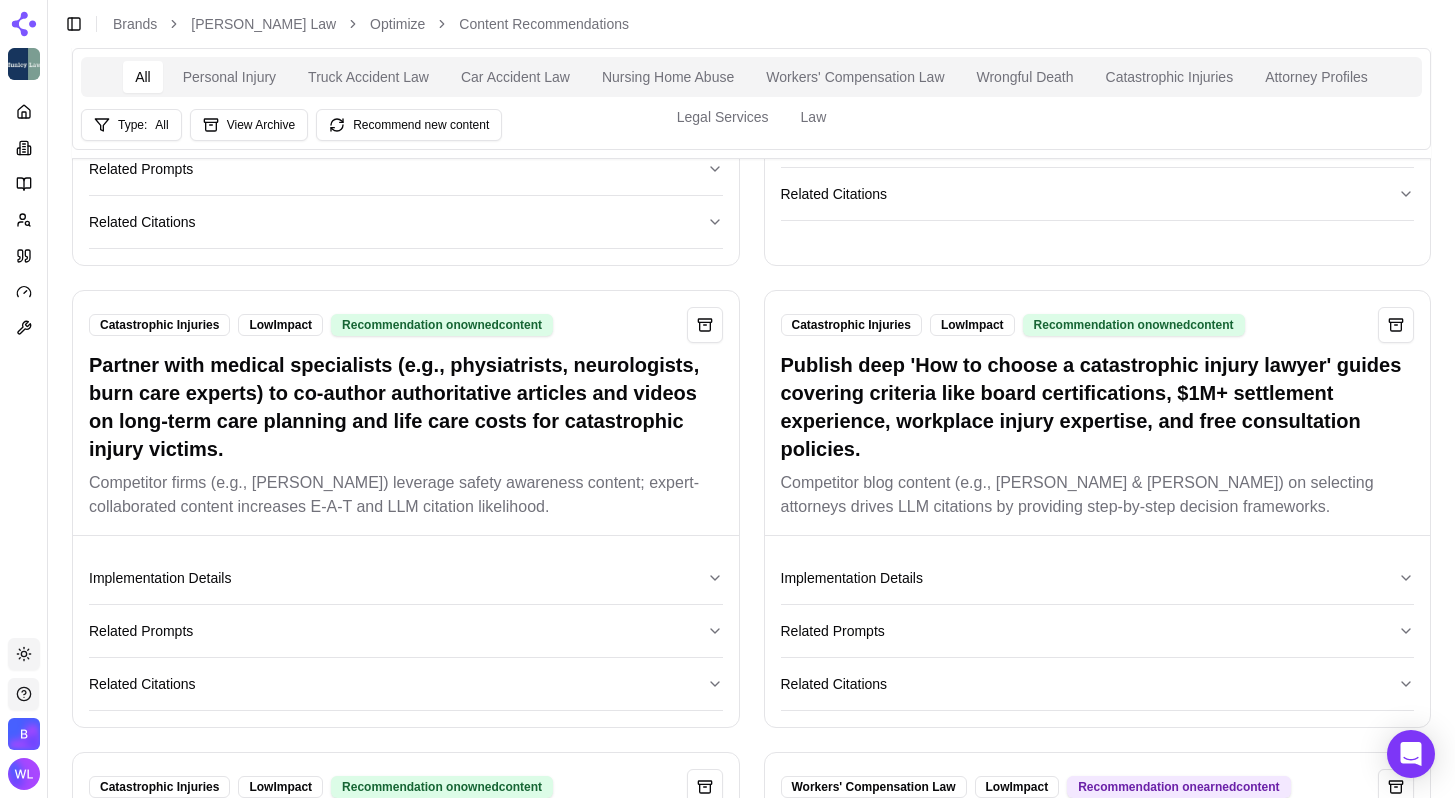scroll, scrollTop: 12819, scrollLeft: 0, axis: vertical 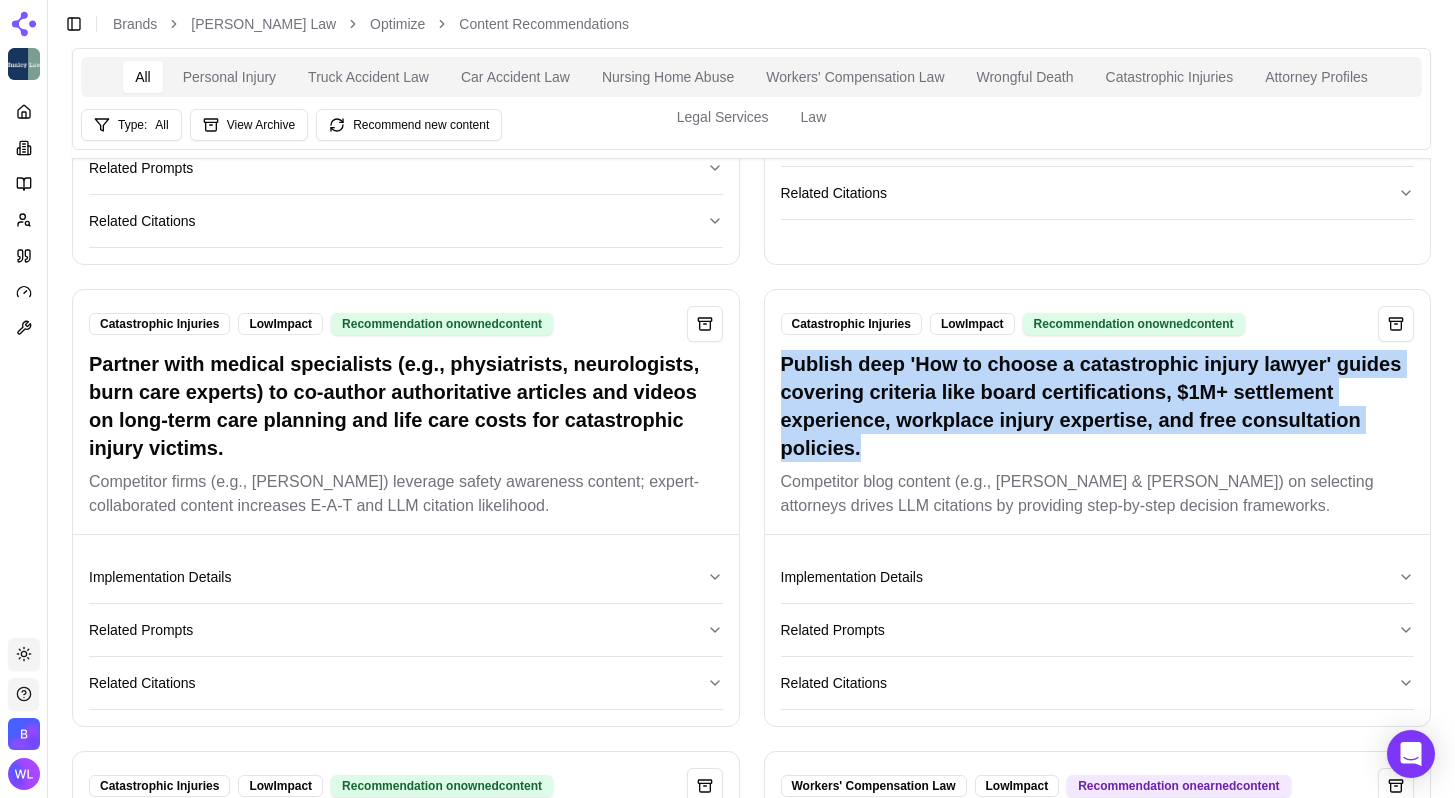 drag, startPoint x: 999, startPoint y: 447, endPoint x: 768, endPoint y: 368, distance: 244.13521 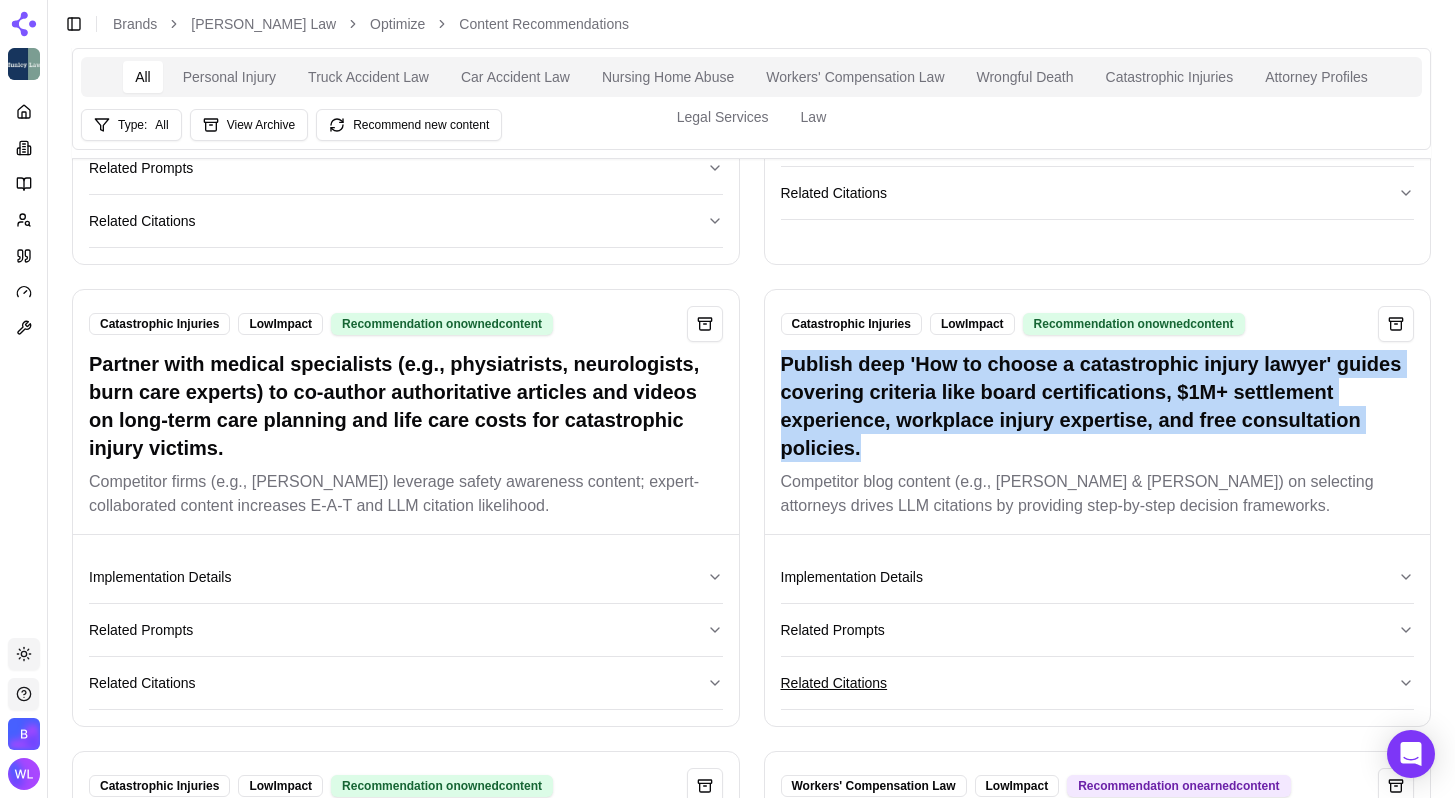 click on "Related Citations" at bounding box center [1098, 683] 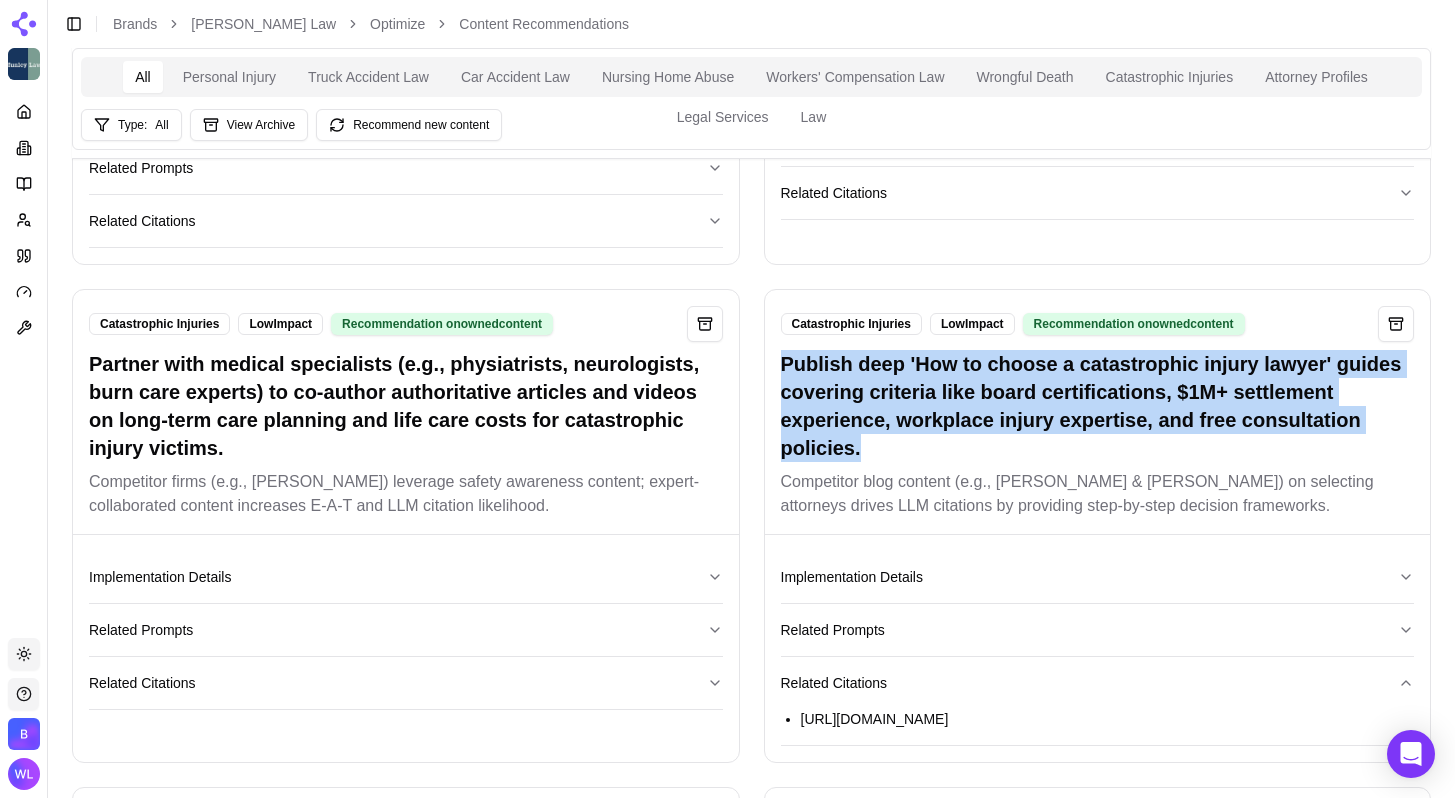 drag, startPoint x: 1299, startPoint y: 714, endPoint x: 768, endPoint y: 700, distance: 531.1845 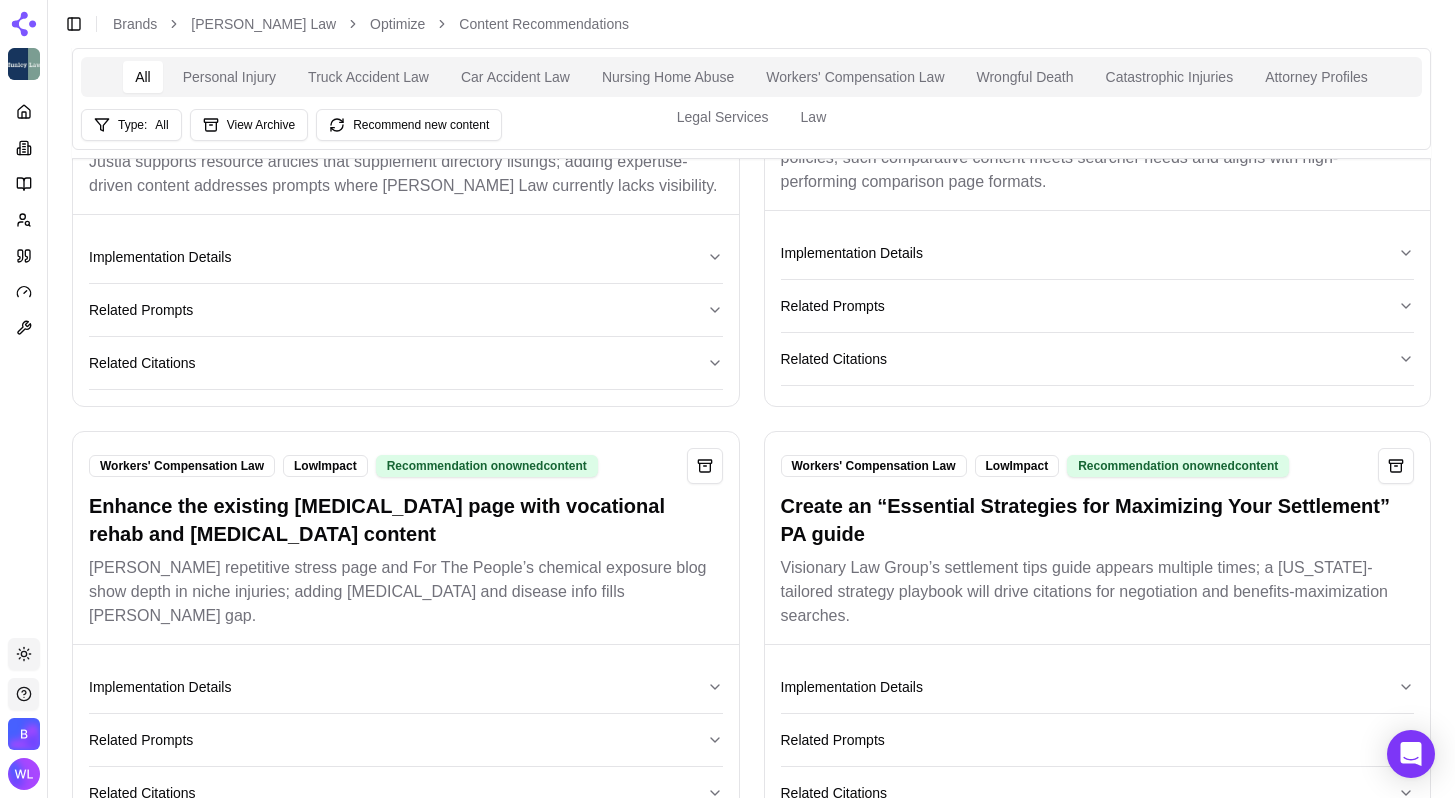 scroll, scrollTop: 14245, scrollLeft: 0, axis: vertical 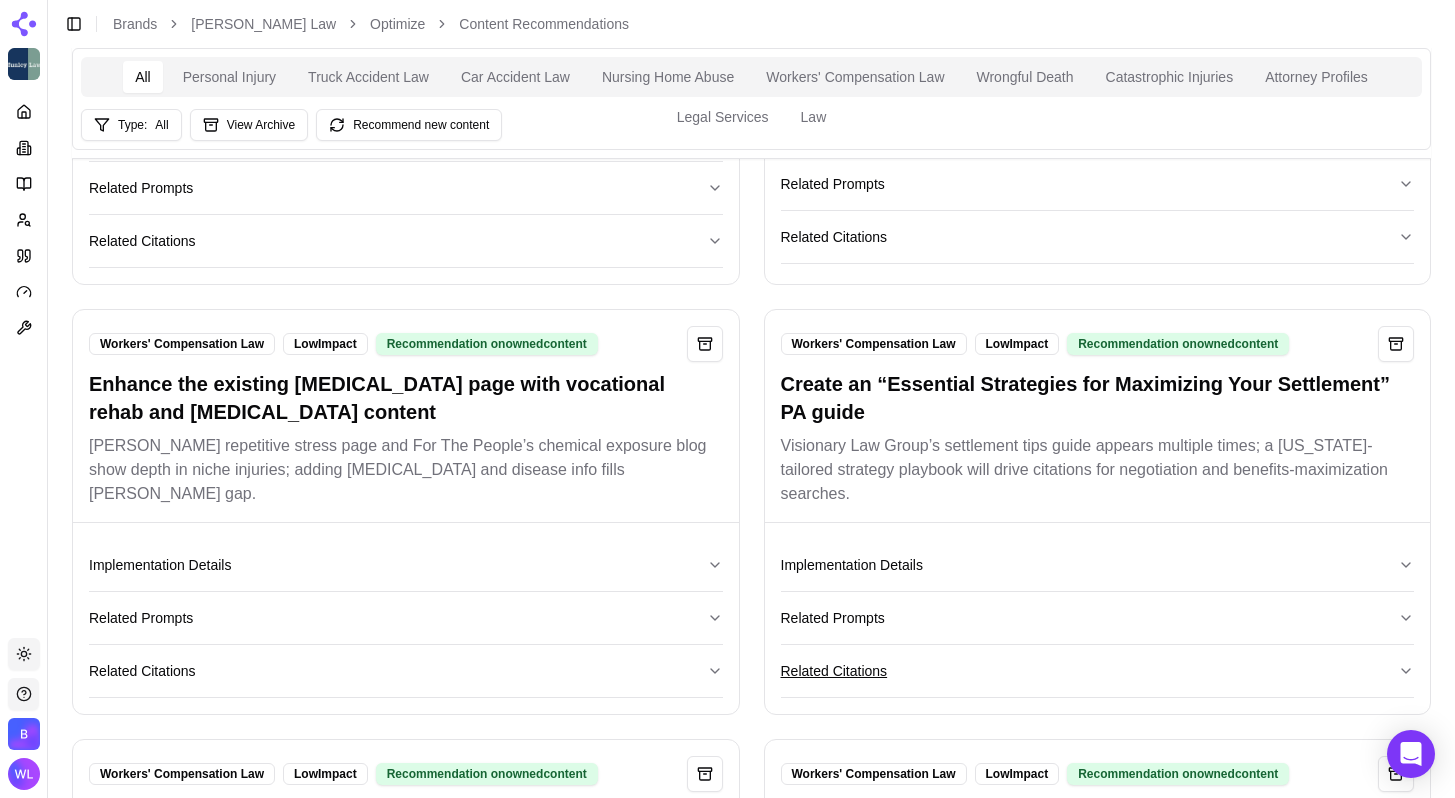 click on "Related Citations" at bounding box center (1098, 671) 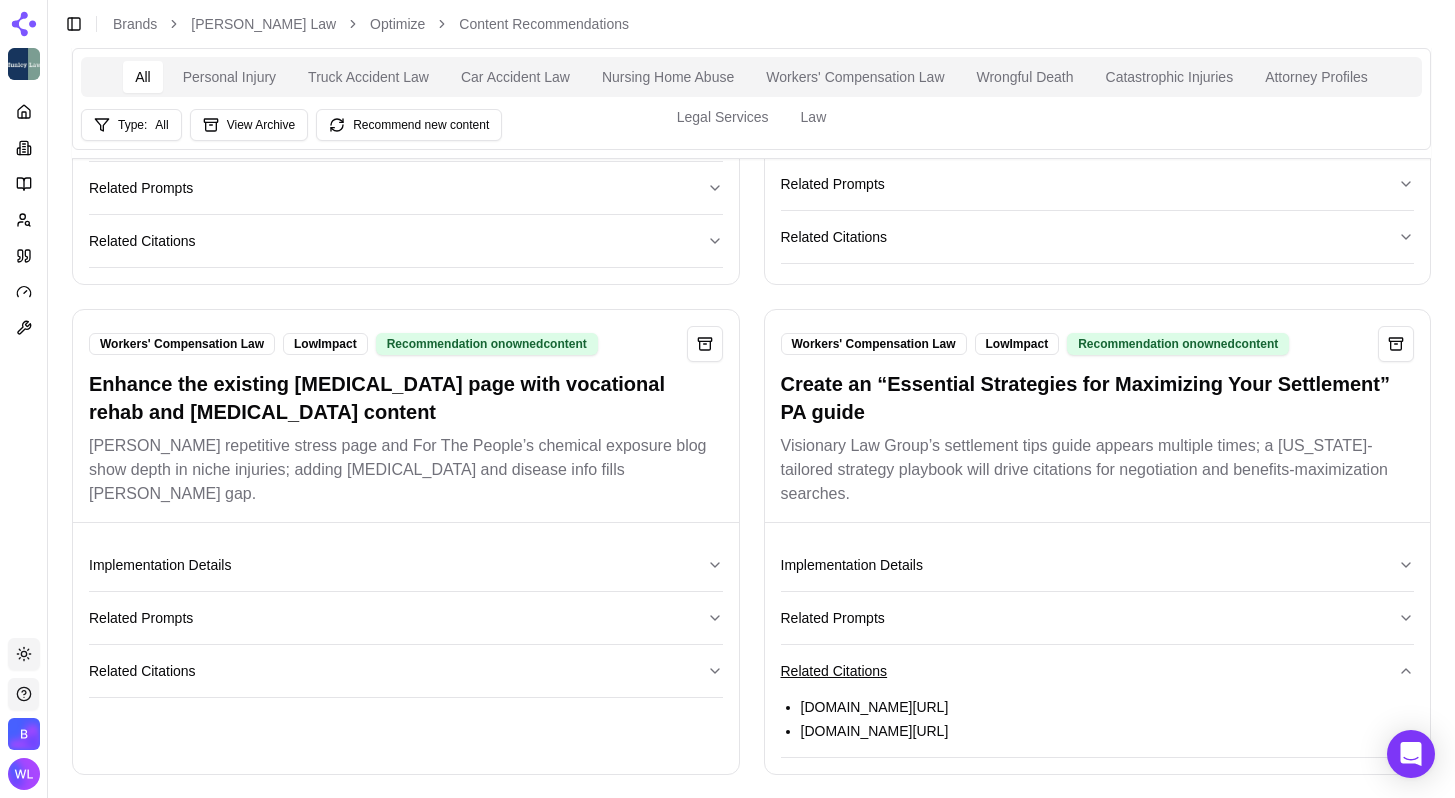 click on "Related Citations" at bounding box center [1098, 671] 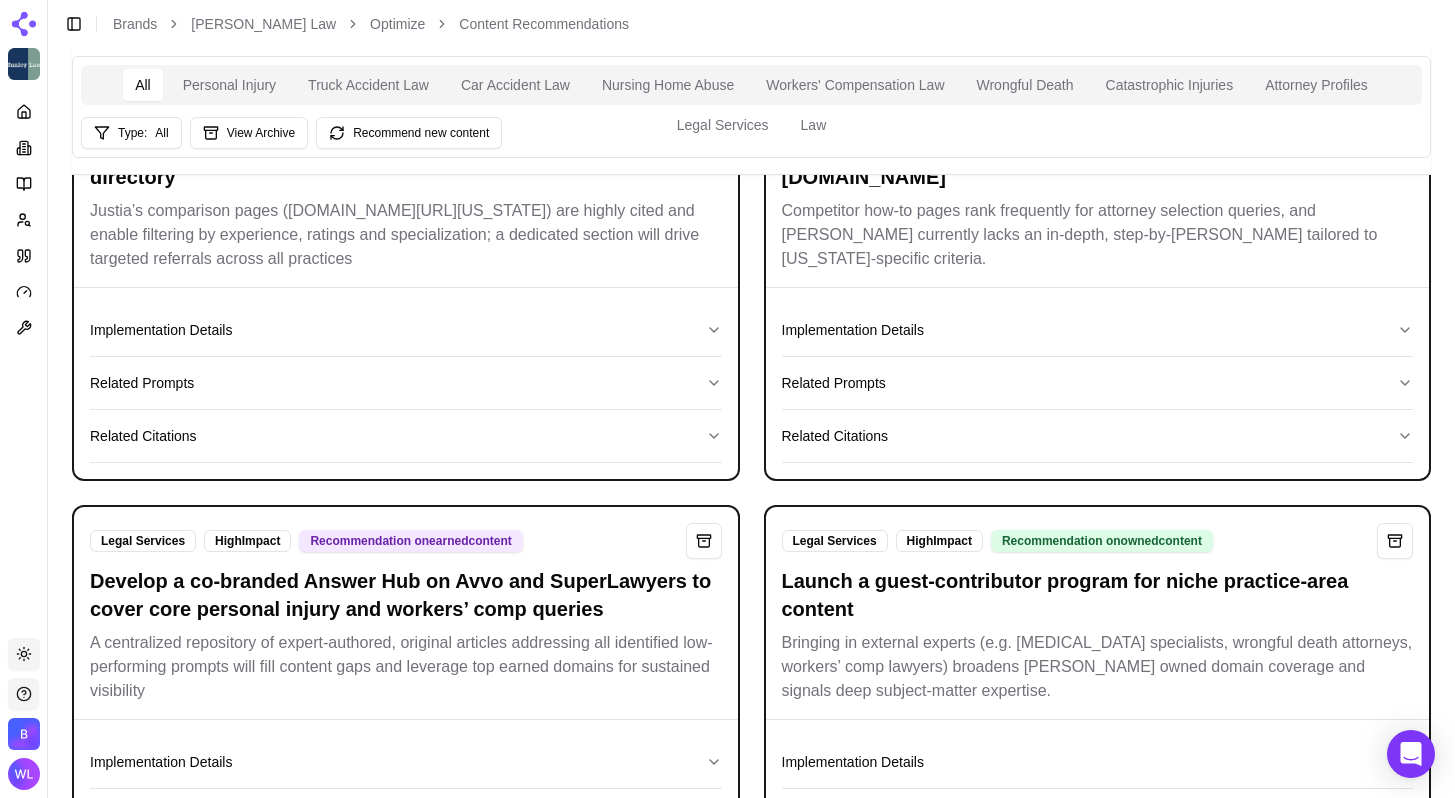 scroll, scrollTop: 0, scrollLeft: 0, axis: both 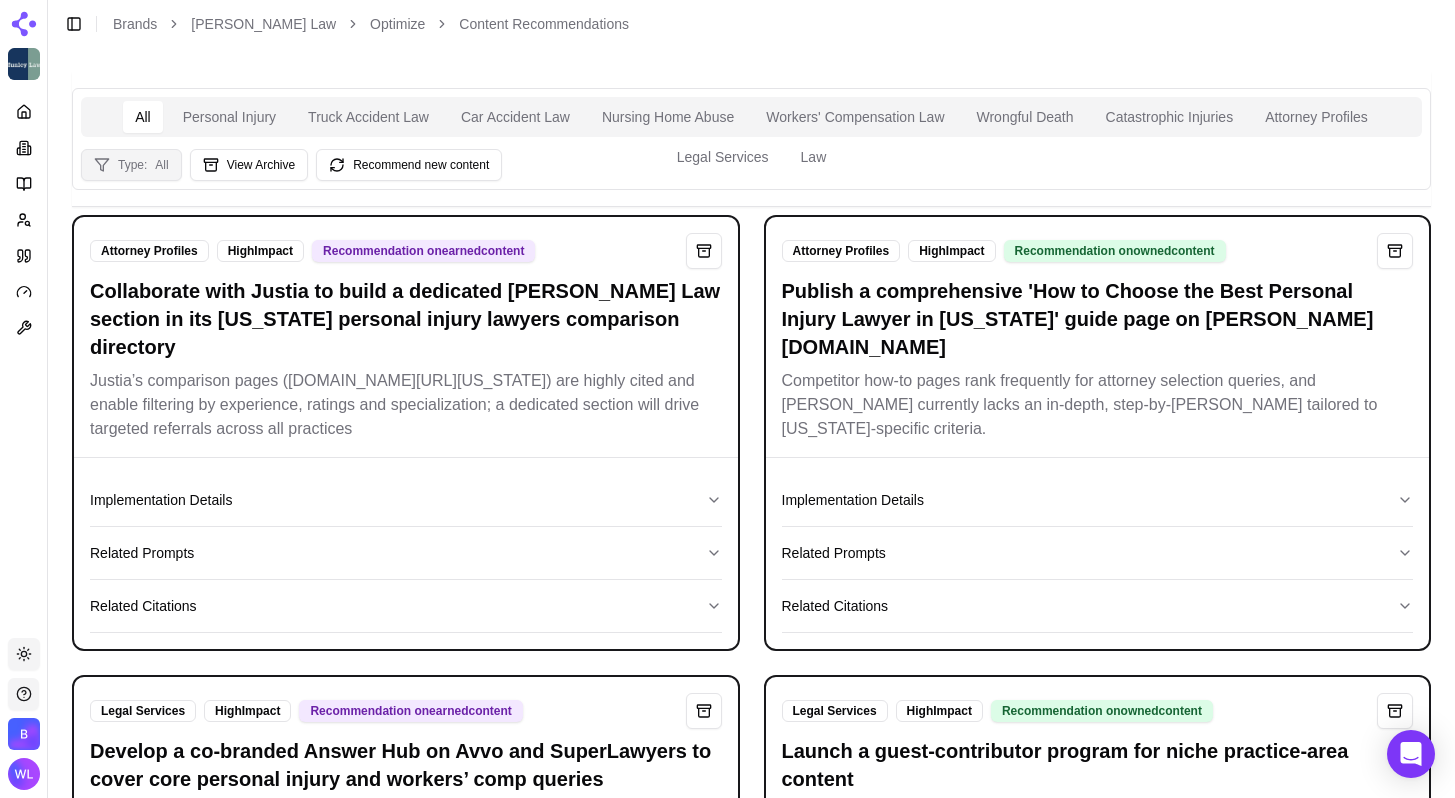 click on "Type: All" at bounding box center (131, 165) 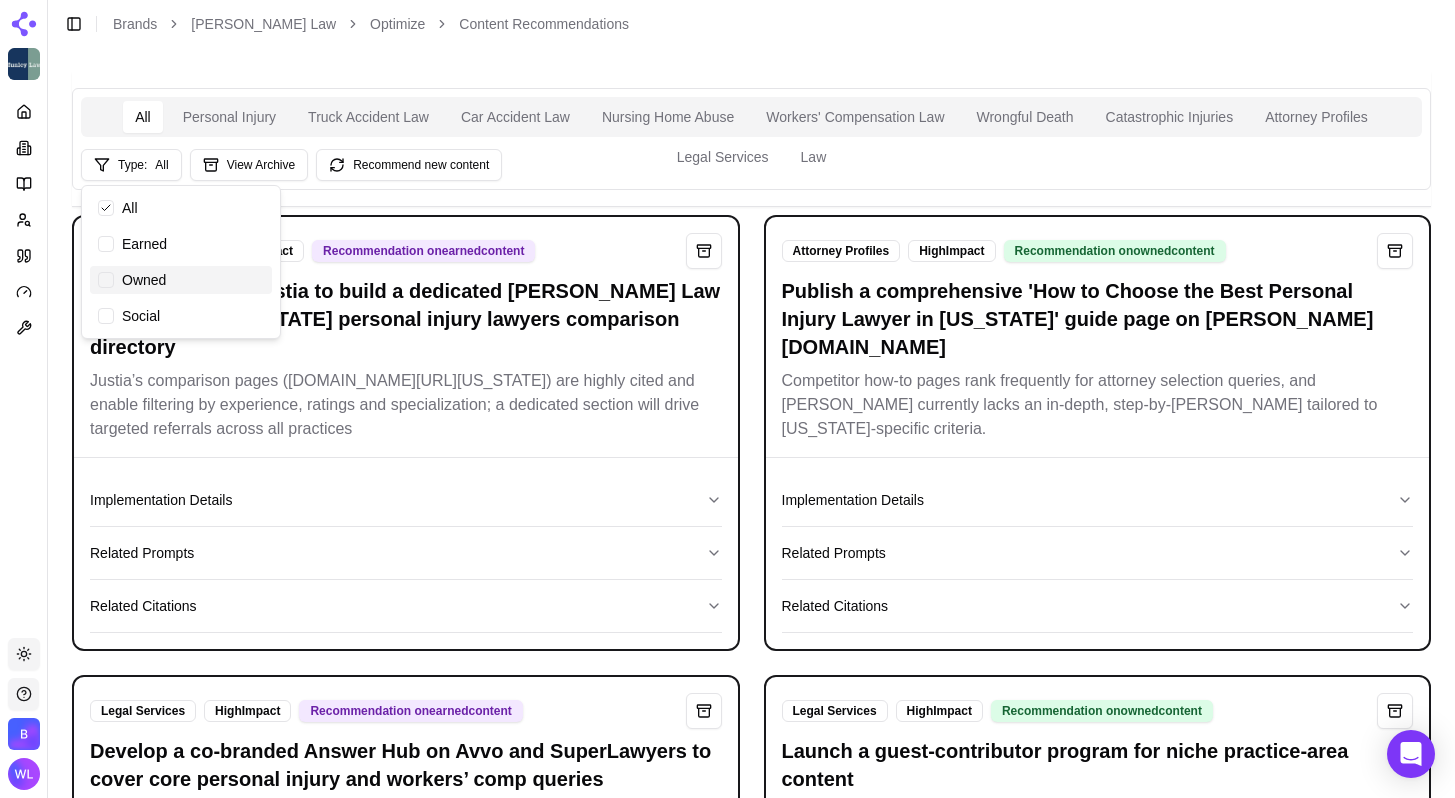 click at bounding box center [106, 280] 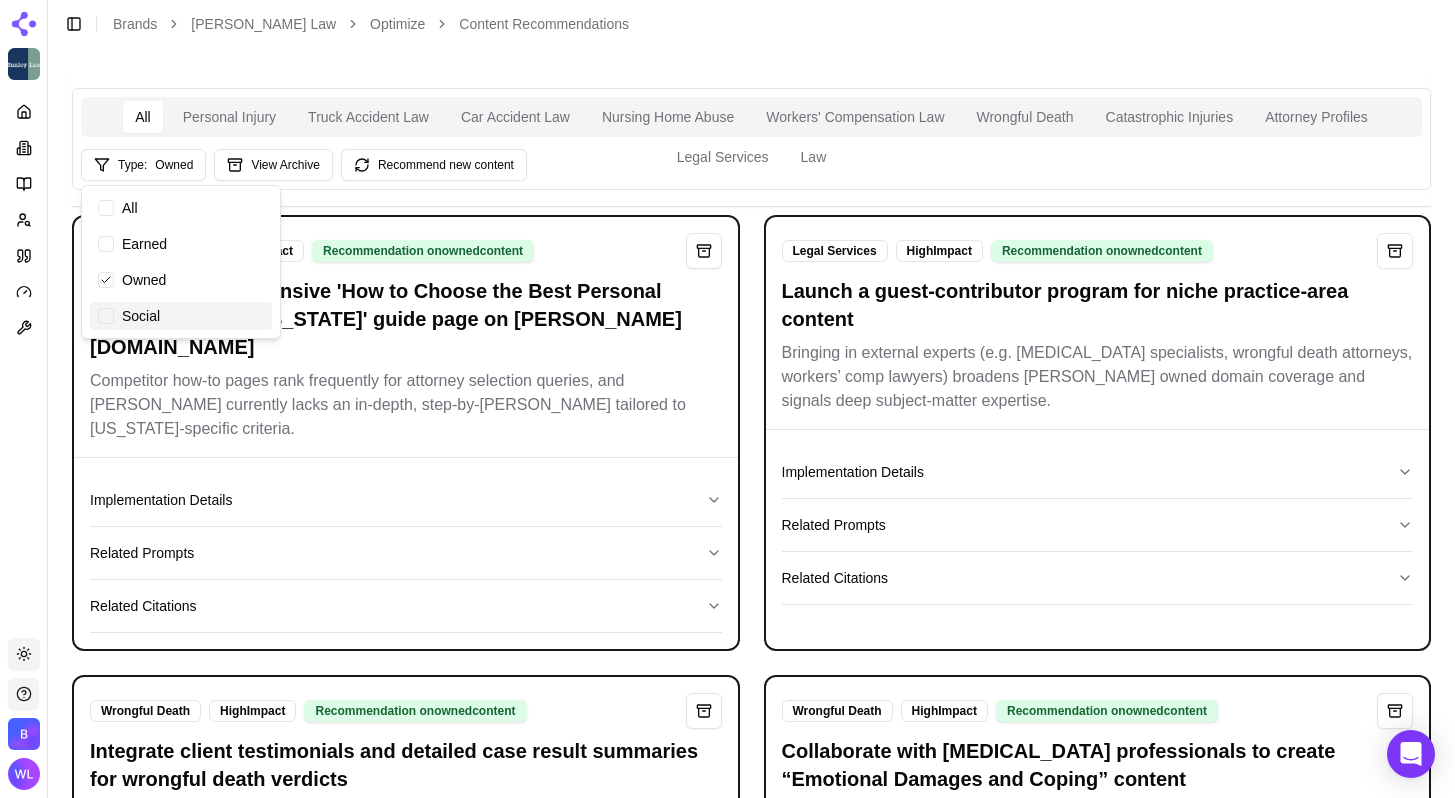 click at bounding box center [106, 316] 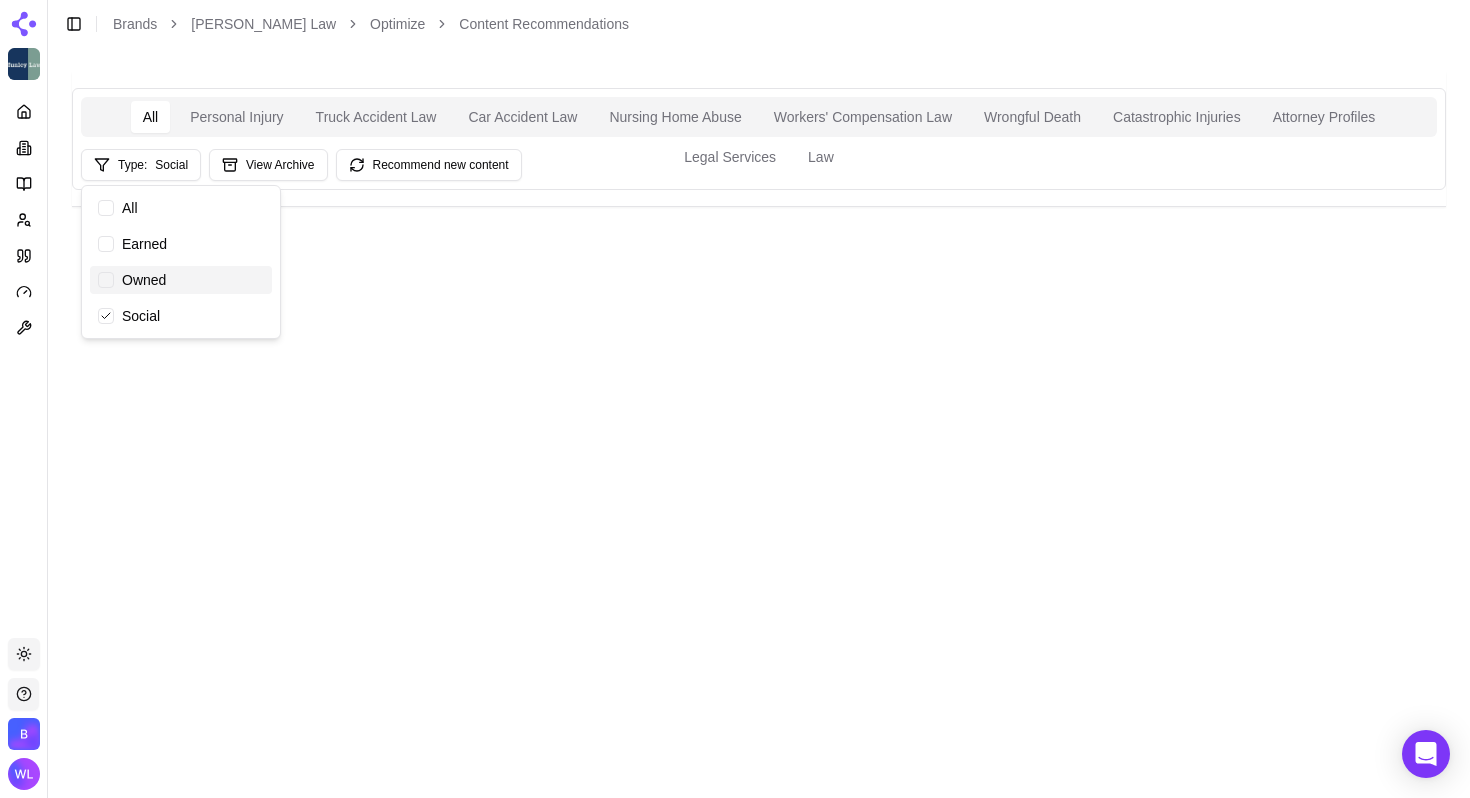 click at bounding box center (106, 280) 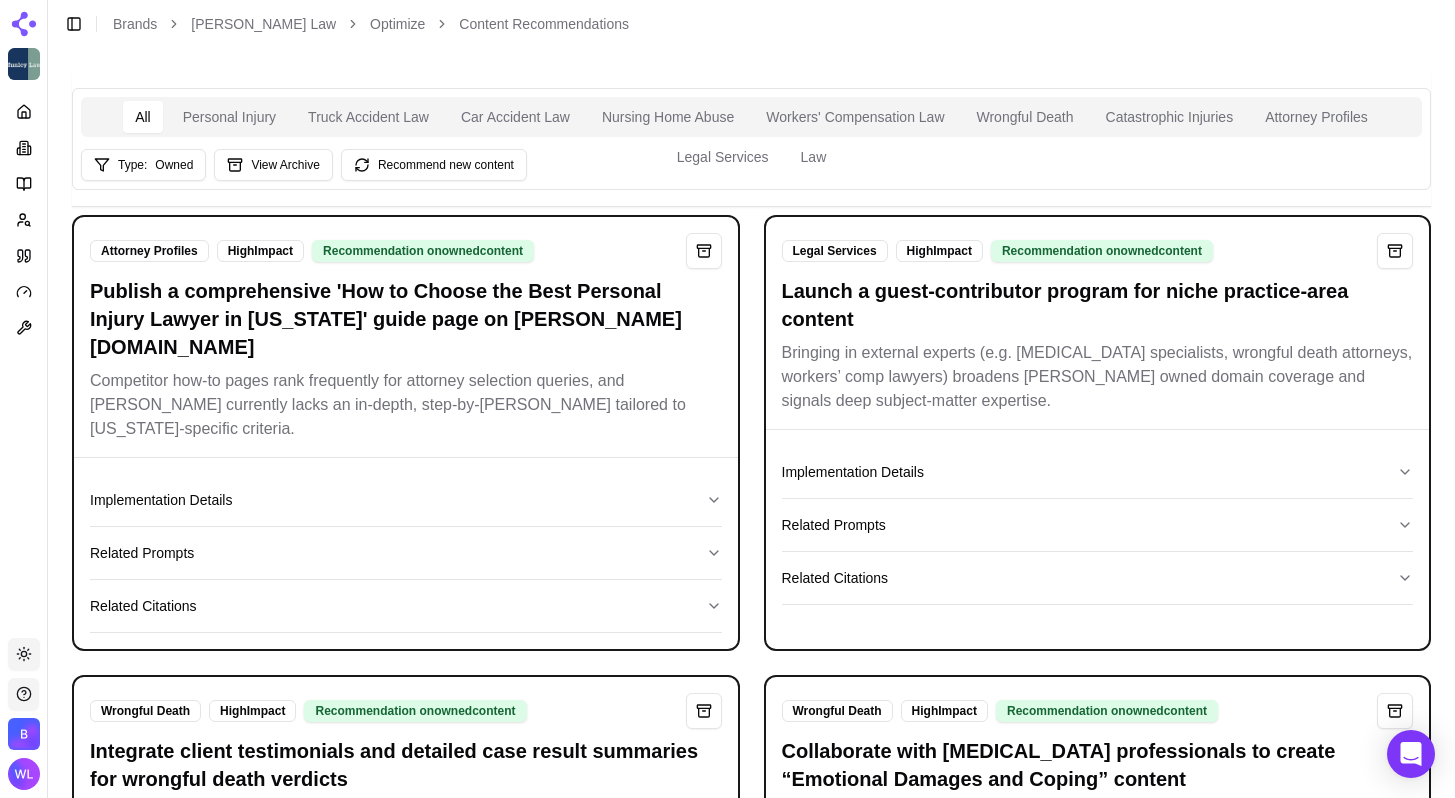 click on "All Personal Injury Truck Accident Law Car Accident Law Nursing Home Abuse Workers' Compensation Law Wrongful Death Catastrophic Injuries Attorney Profiles Legal Services Law Type: Owned View Archive Recommend new content" at bounding box center [751, 139] 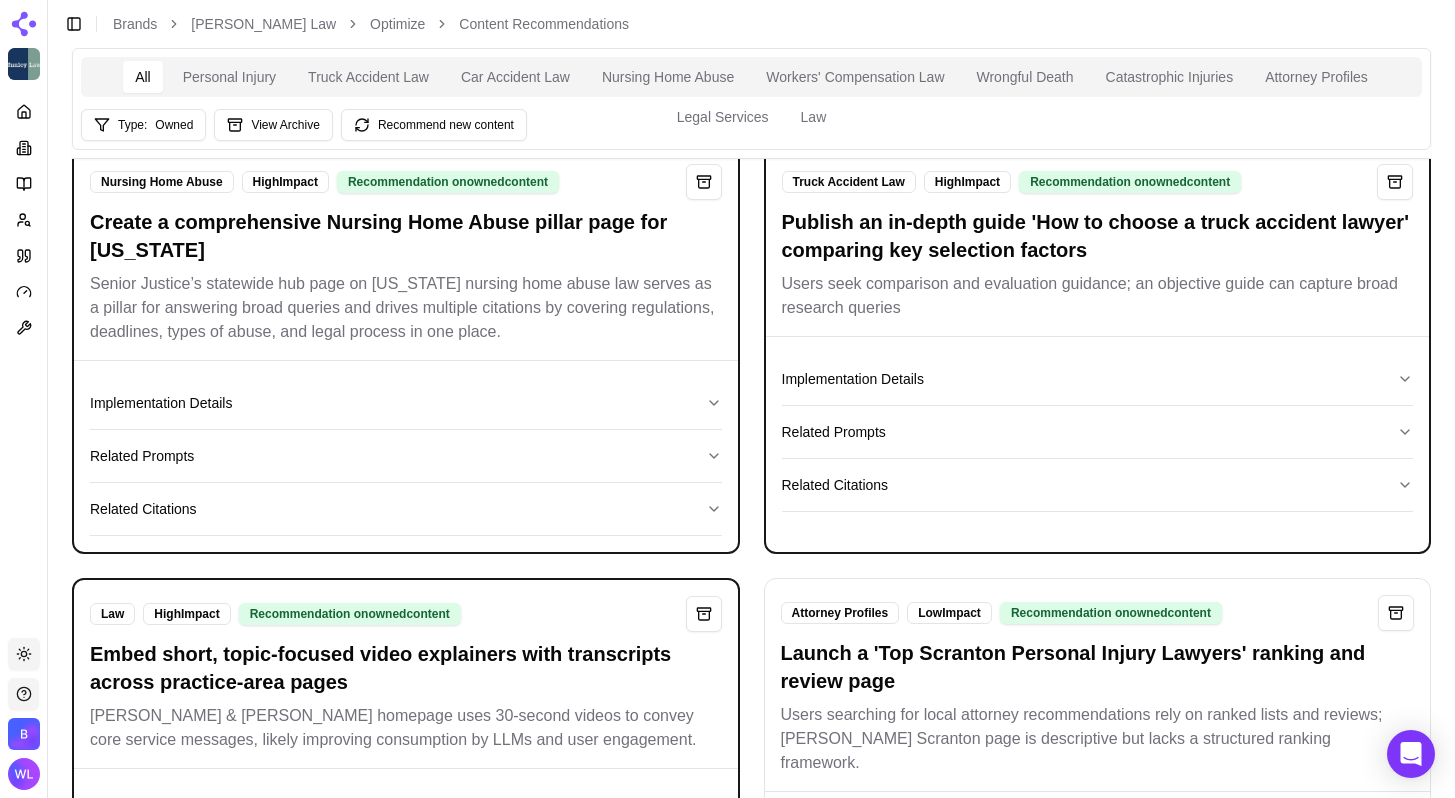 scroll, scrollTop: 2231, scrollLeft: 0, axis: vertical 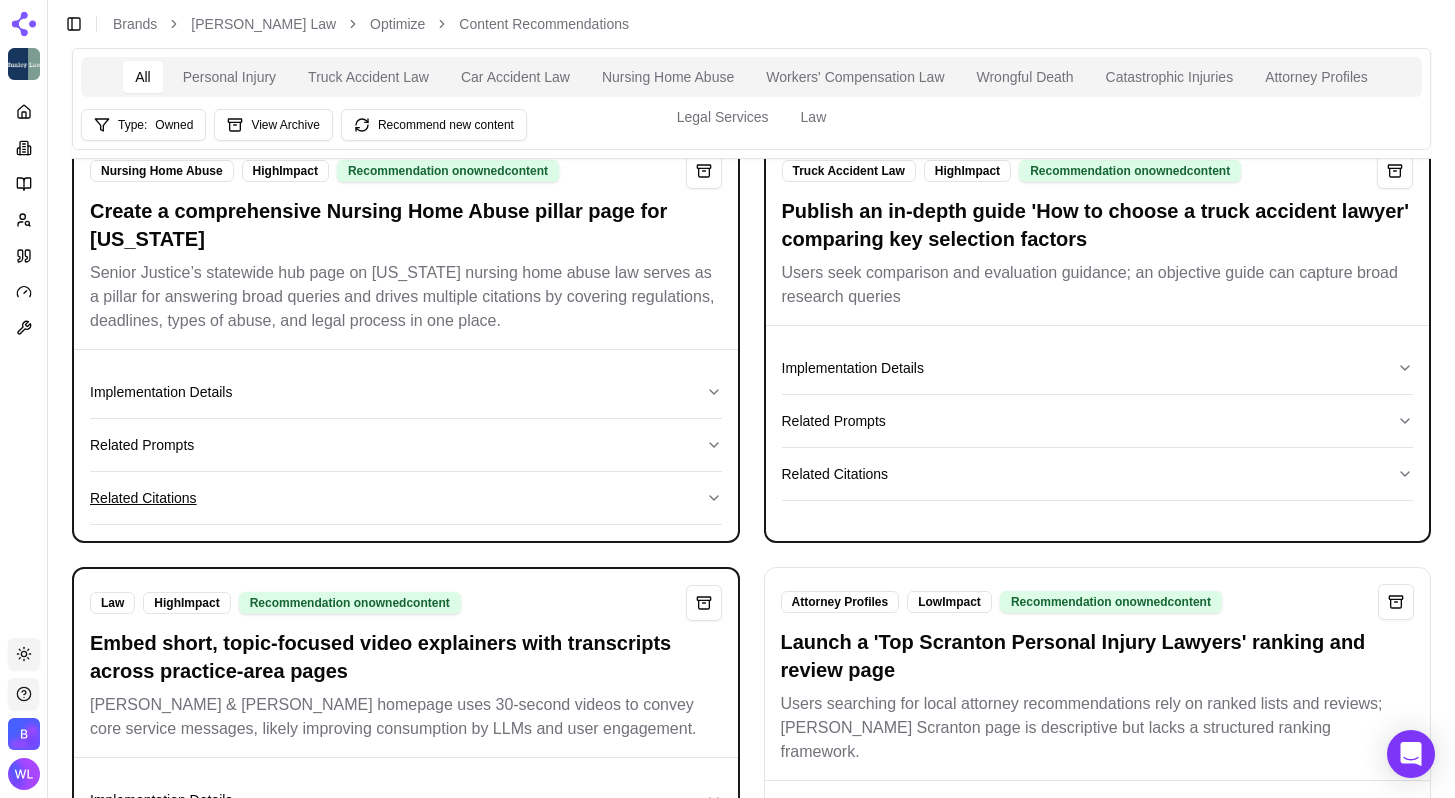 click 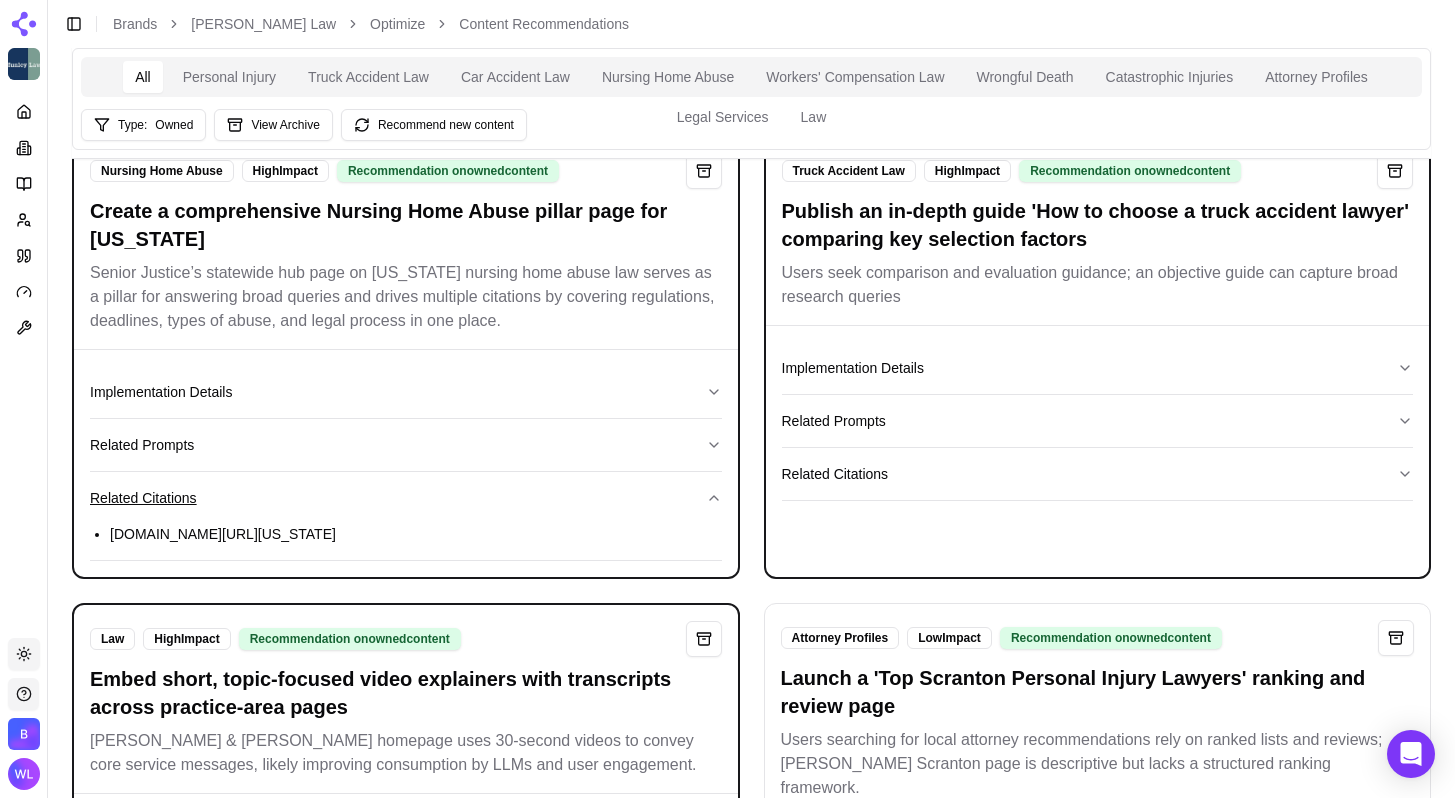 click 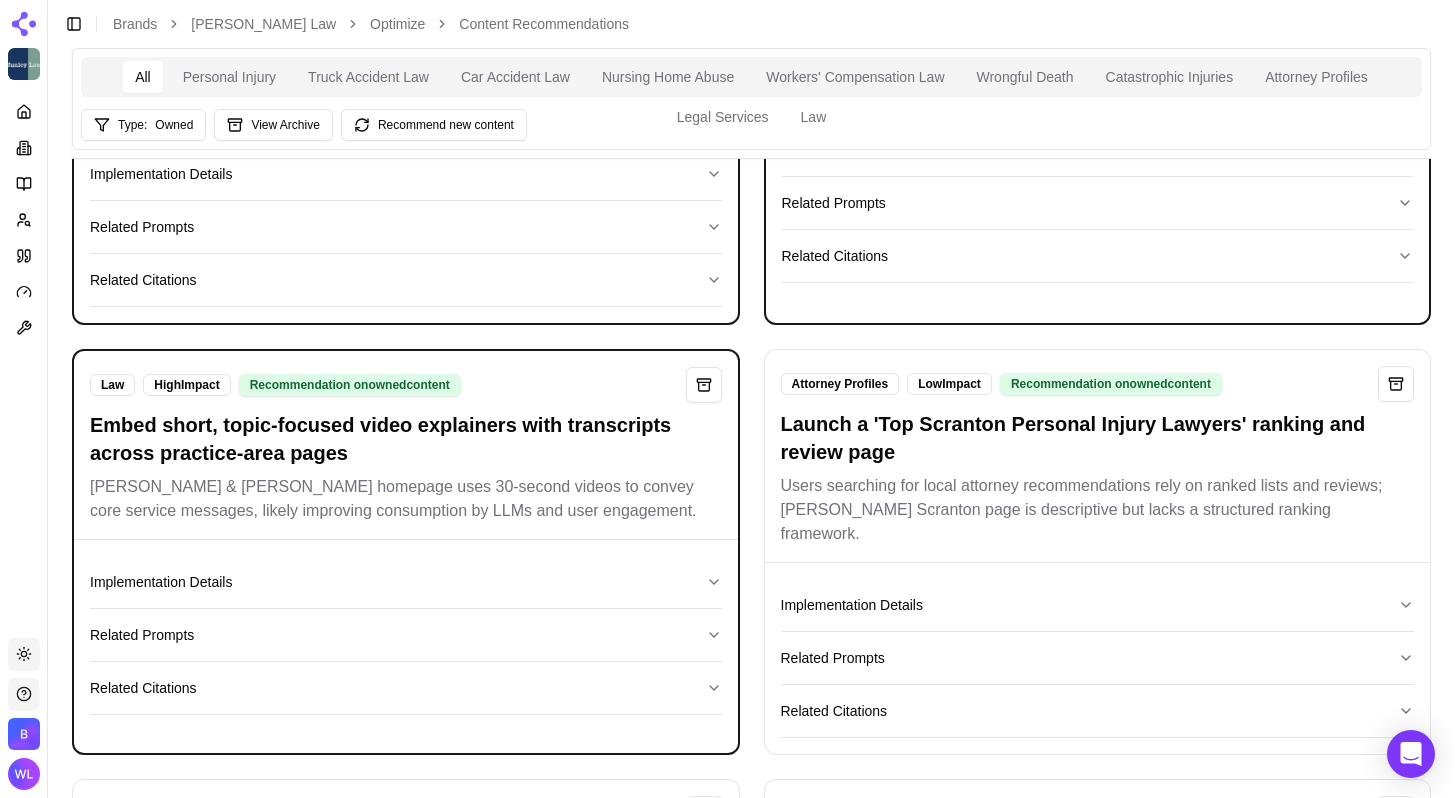 scroll, scrollTop: 2448, scrollLeft: 0, axis: vertical 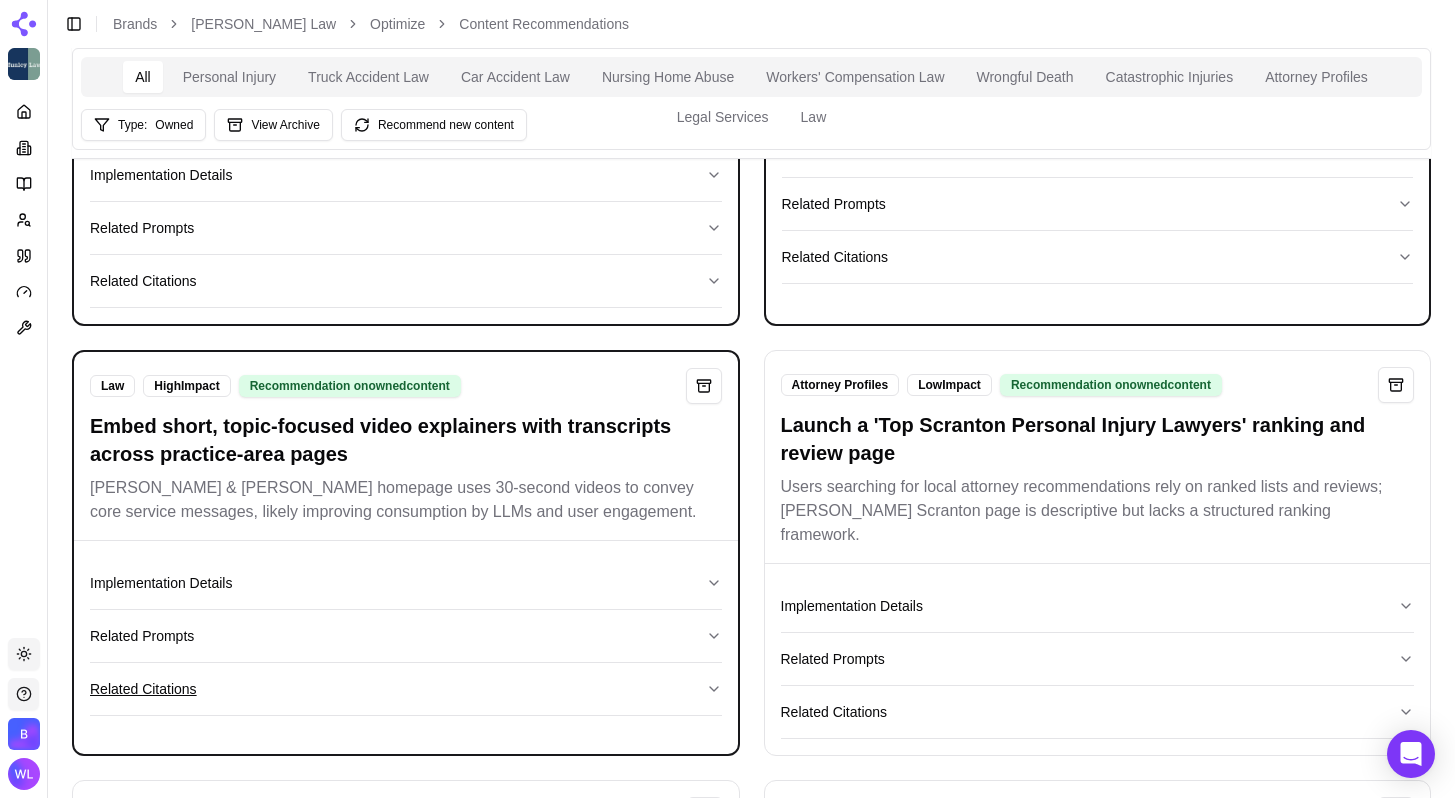 click on "Related Citations" at bounding box center [406, 689] 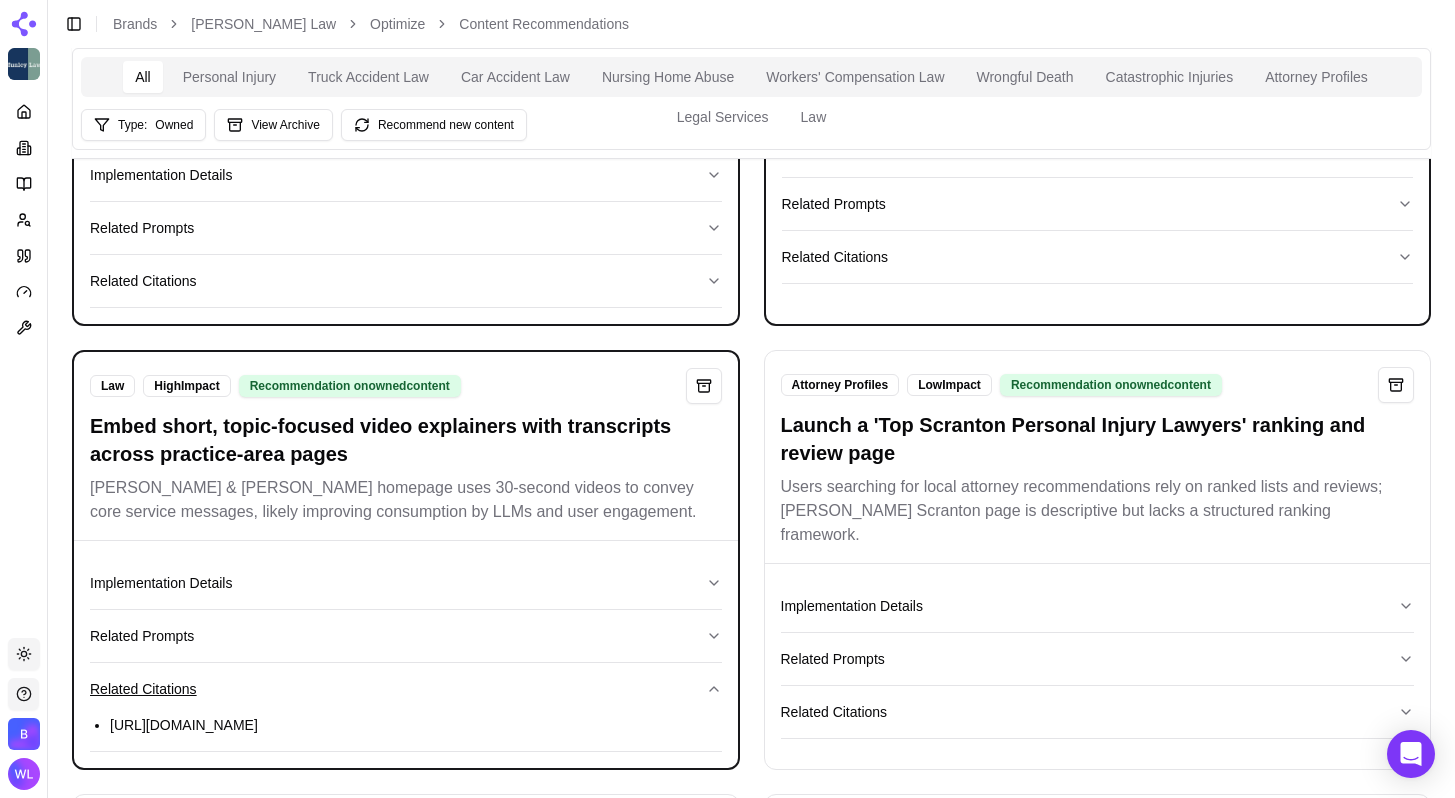 click on "Related Citations" at bounding box center (406, 689) 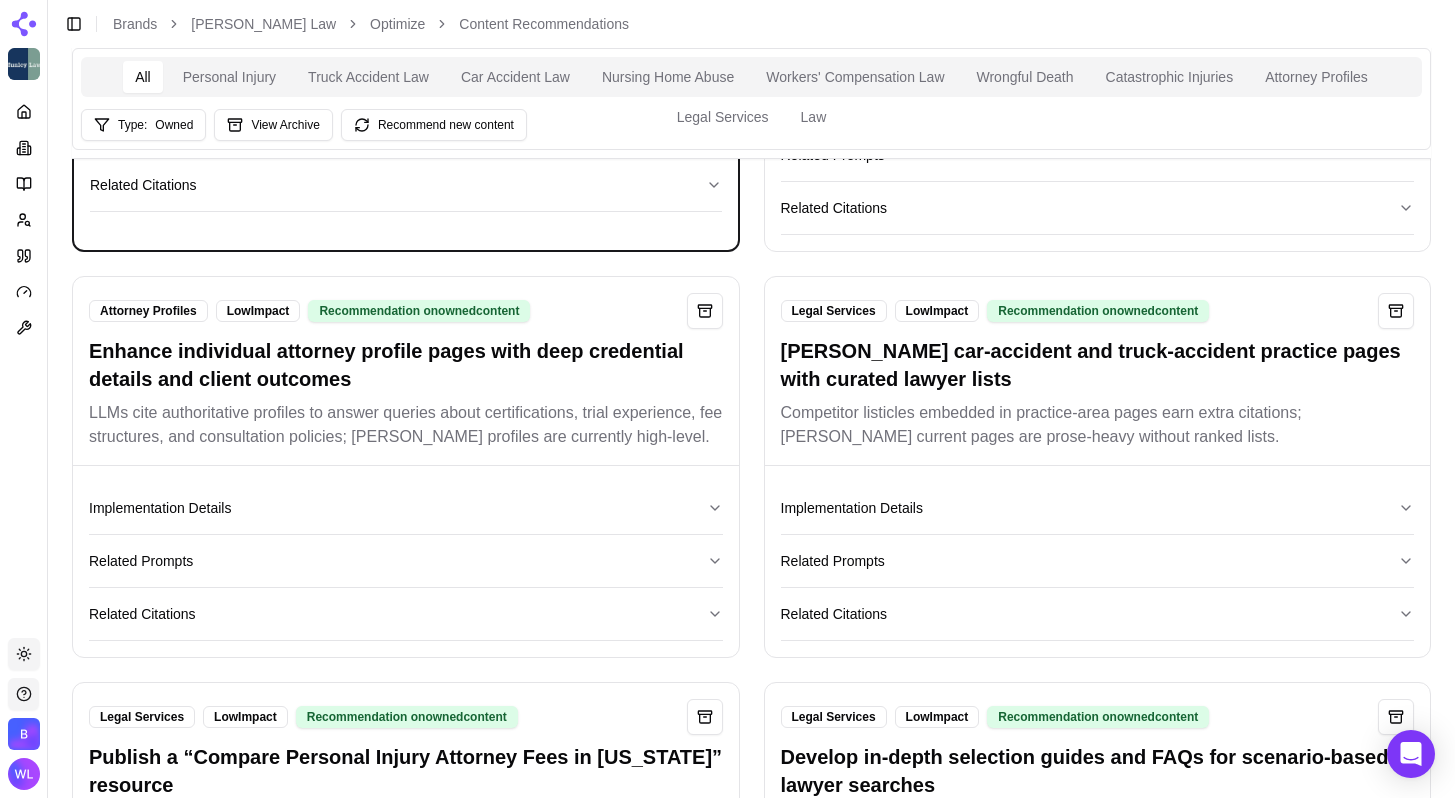 scroll, scrollTop: 2970, scrollLeft: 0, axis: vertical 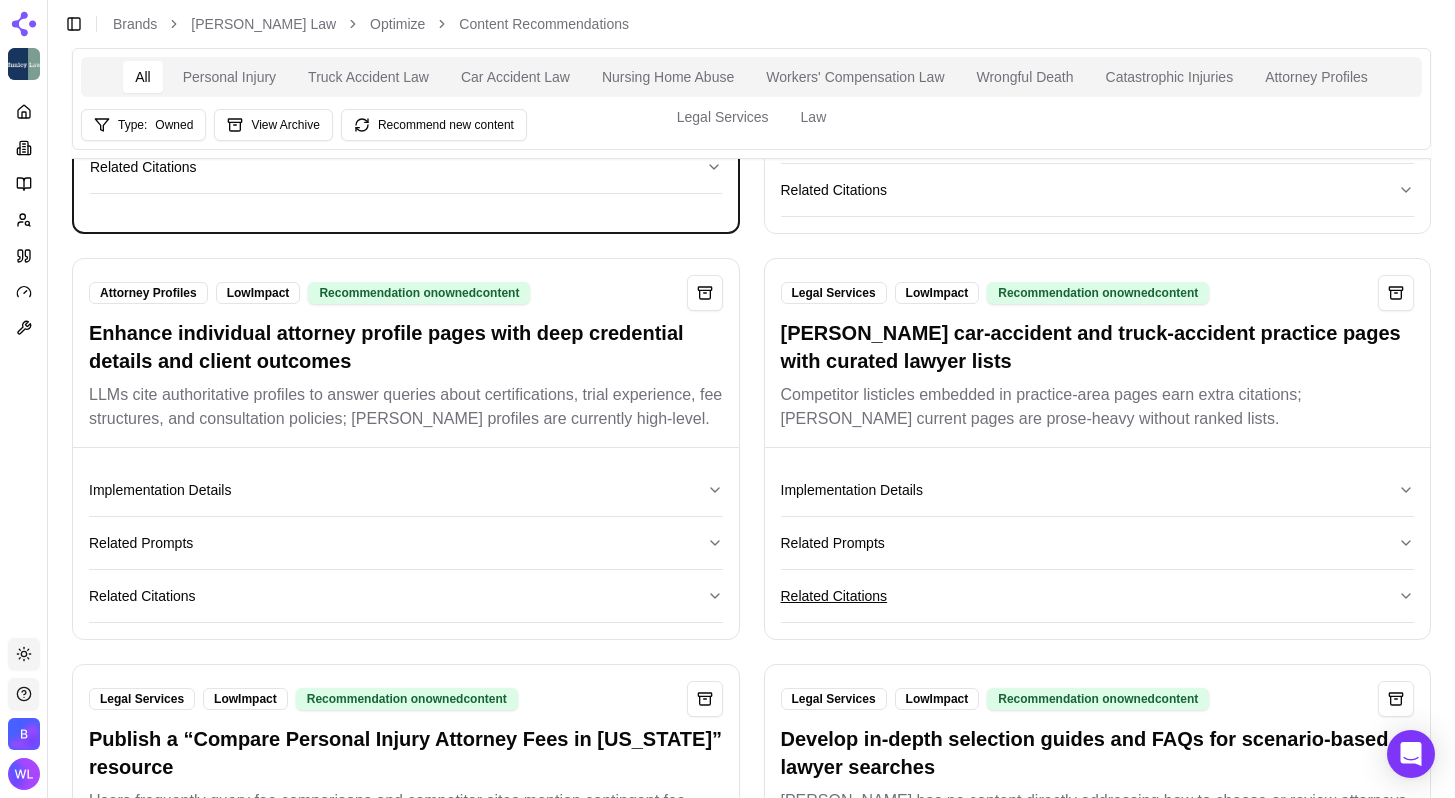 click on "Related Citations" at bounding box center (1098, 596) 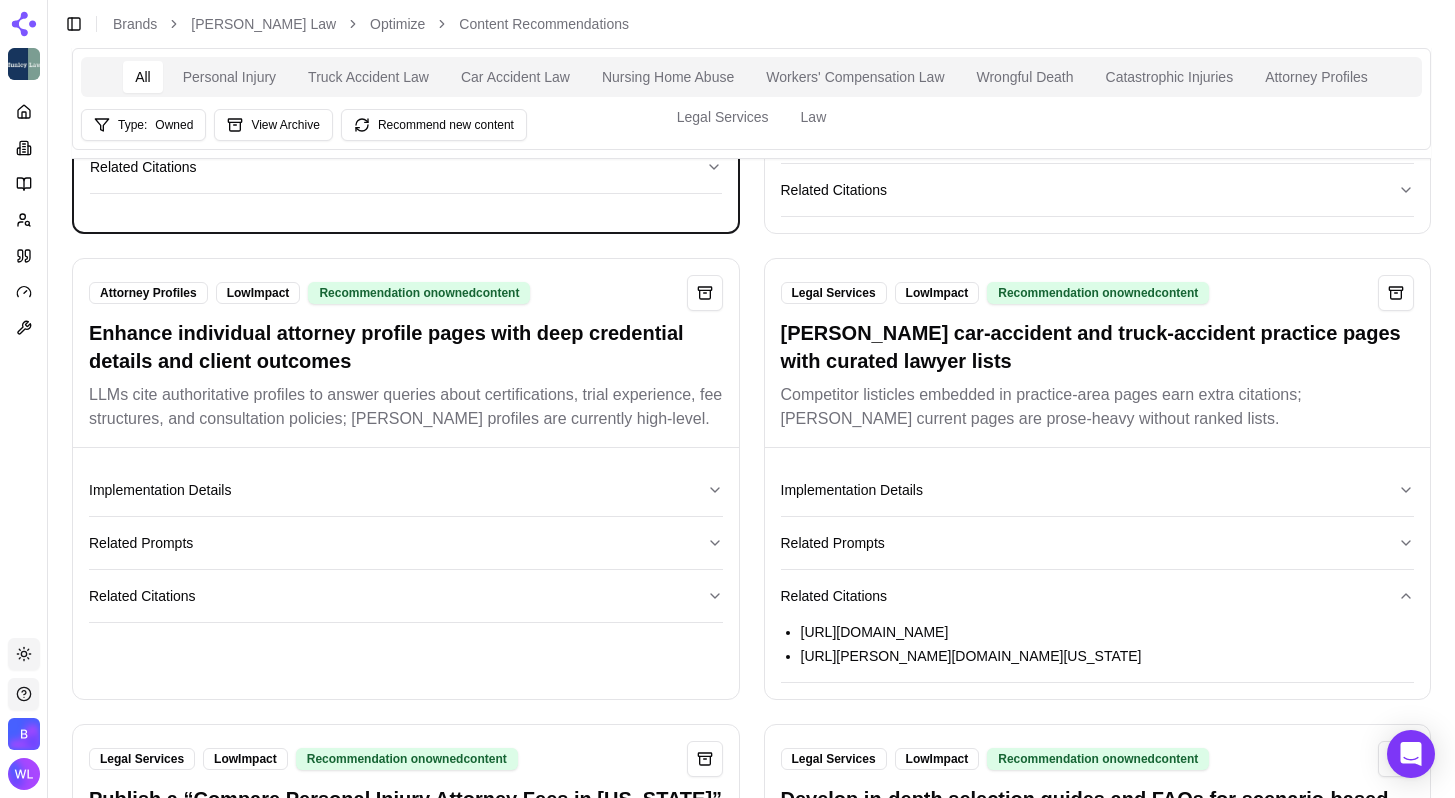 drag, startPoint x: 1298, startPoint y: 608, endPoint x: 797, endPoint y: 607, distance: 501.001 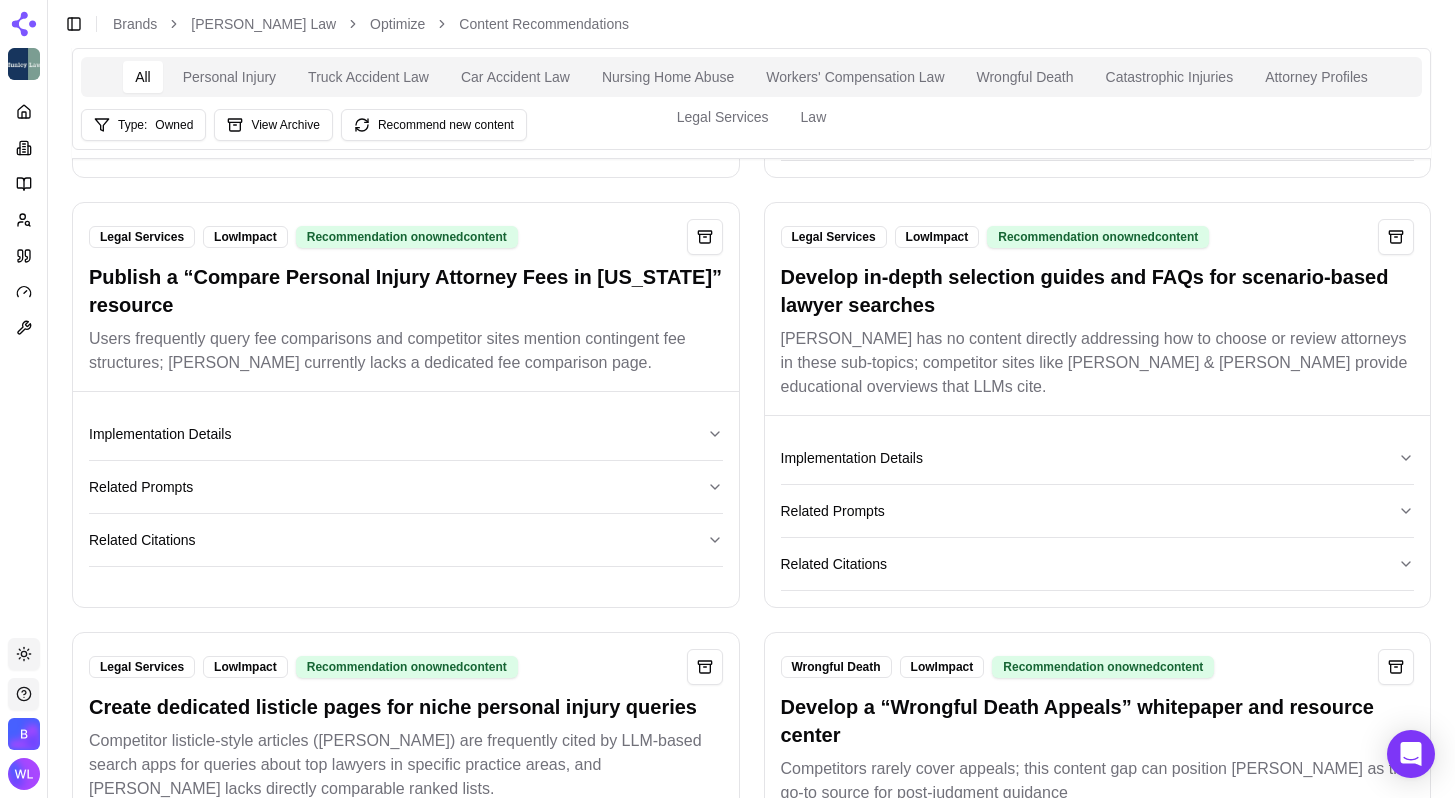 scroll, scrollTop: 3495, scrollLeft: 0, axis: vertical 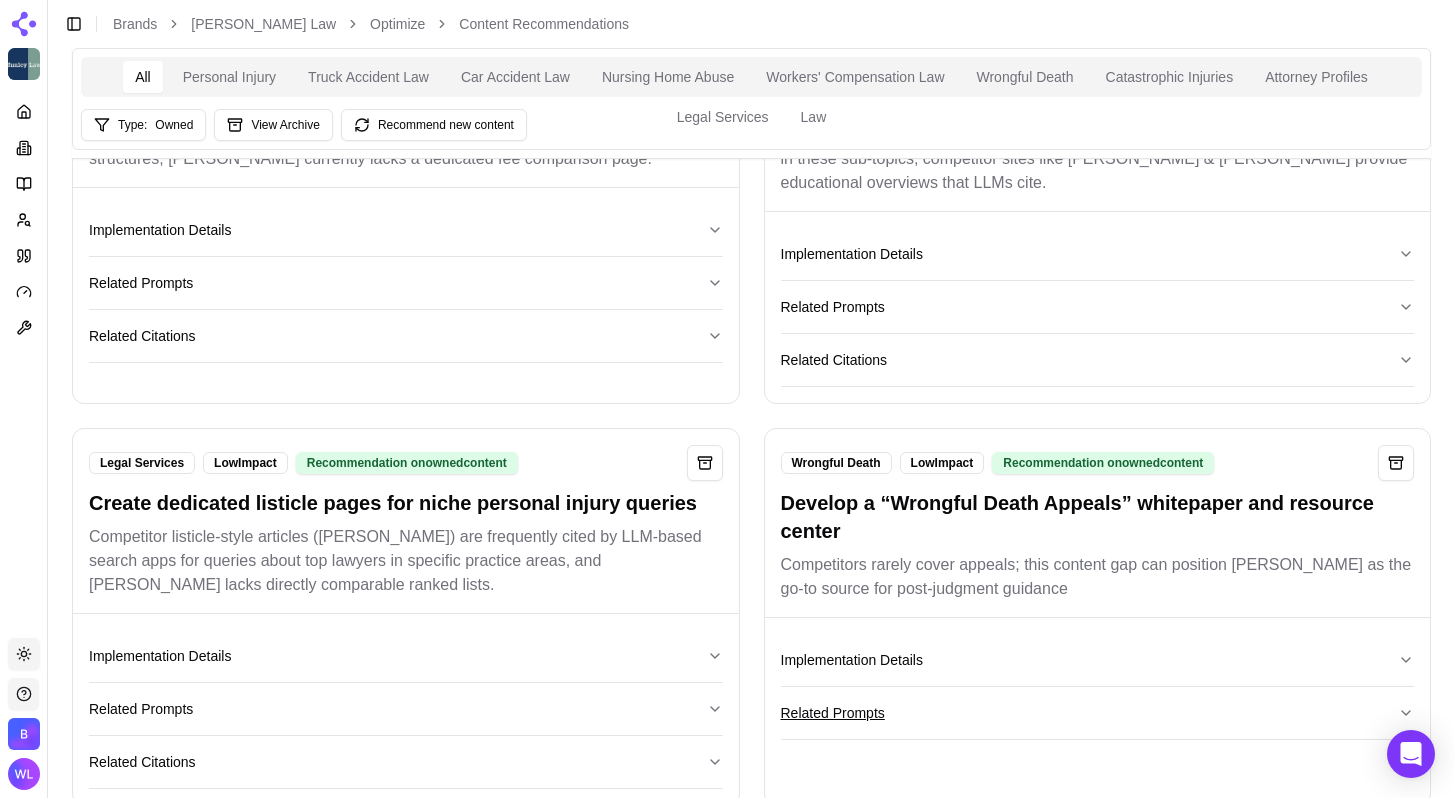 click on "Related Prompts" at bounding box center (1098, 713) 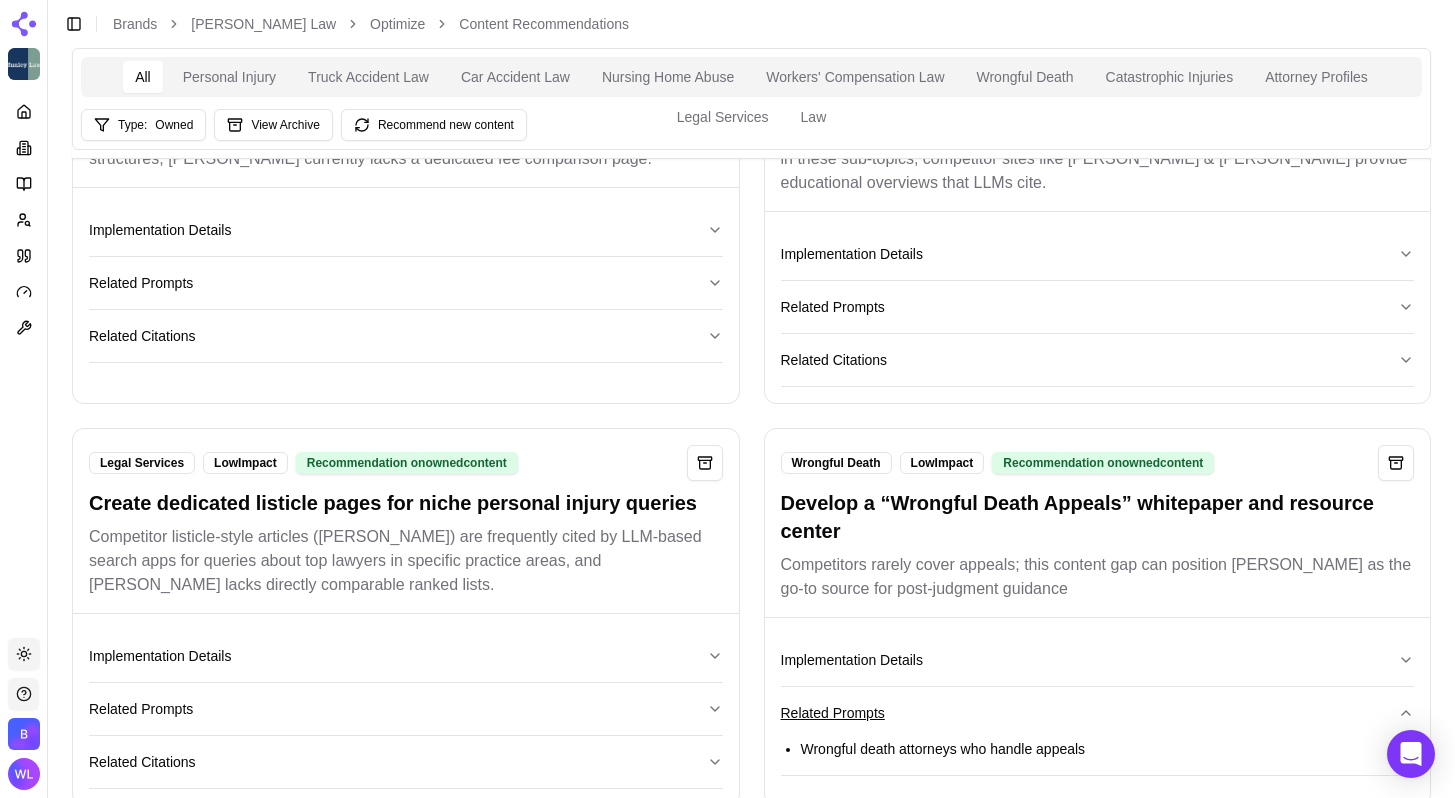 click on "Related Prompts" at bounding box center [1098, 713] 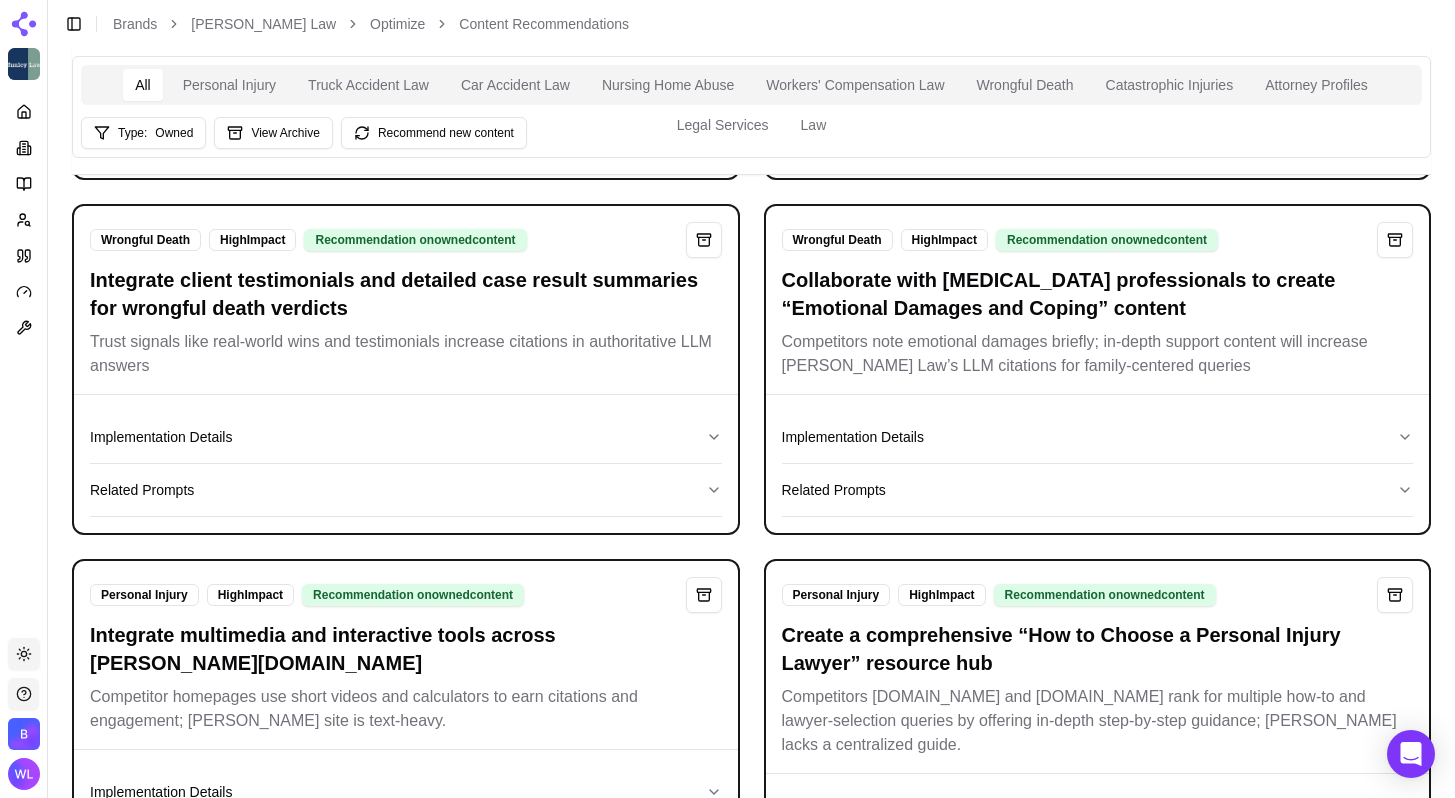 scroll, scrollTop: 0, scrollLeft: 0, axis: both 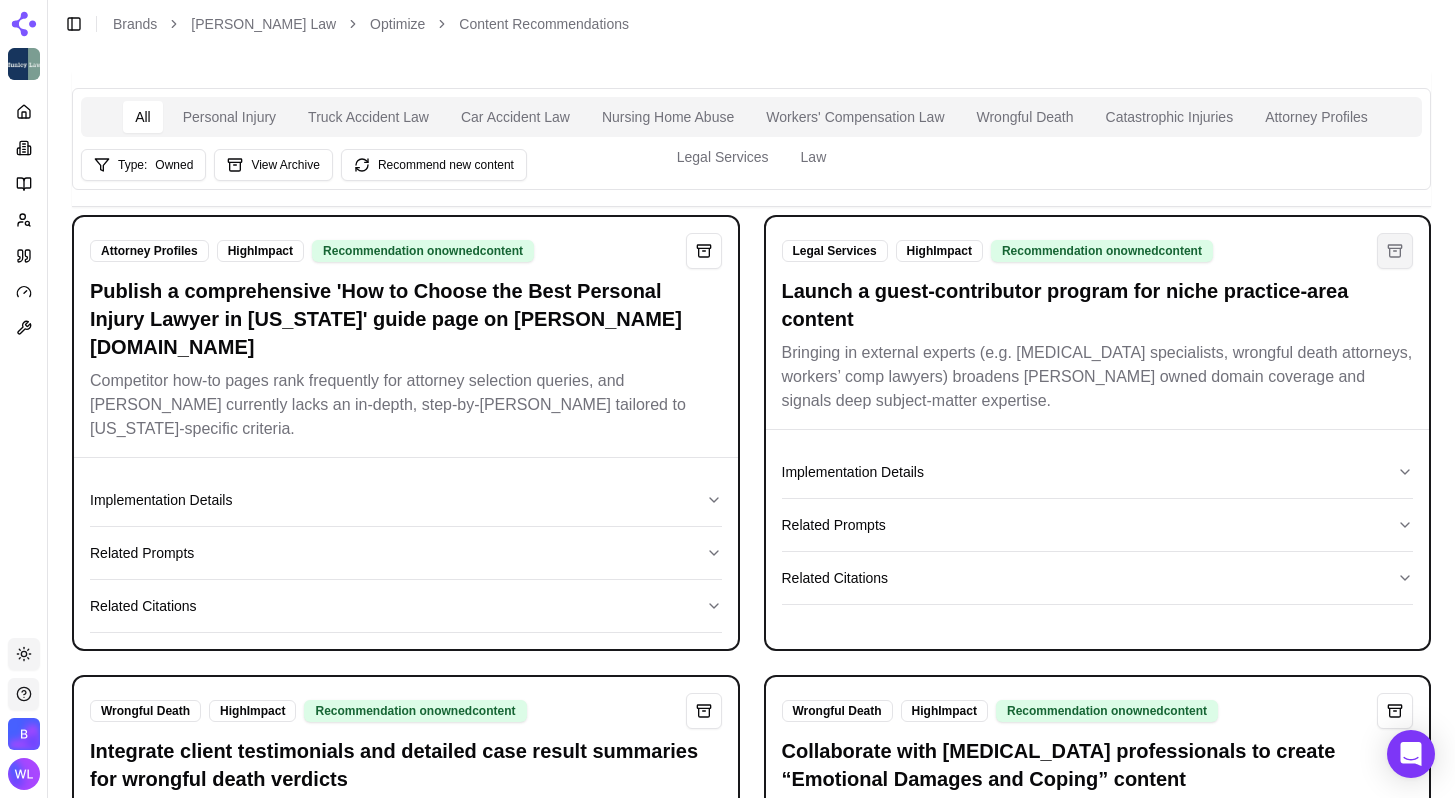 click at bounding box center [1395, 251] 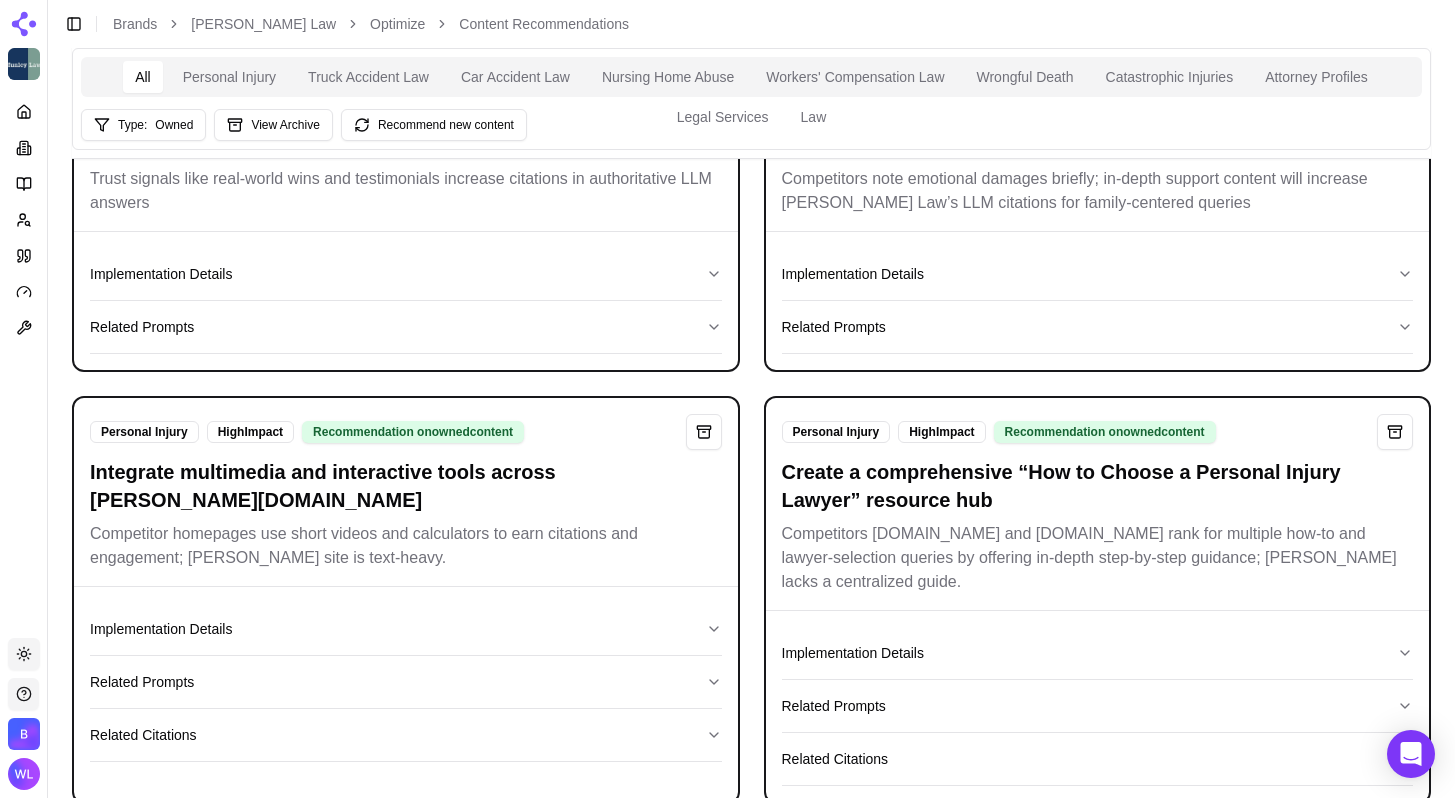 scroll, scrollTop: 647, scrollLeft: 0, axis: vertical 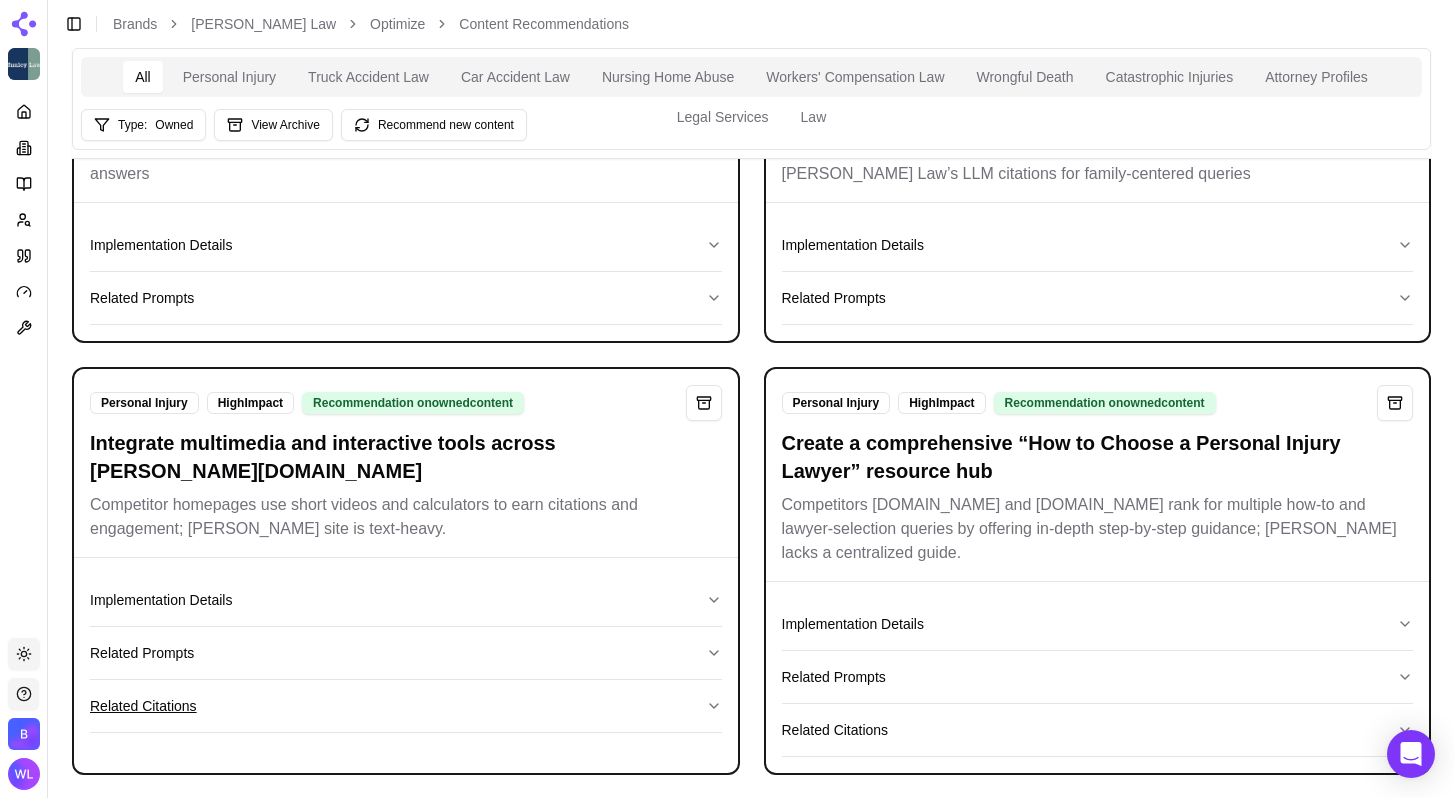 click on "Related Citations" at bounding box center (406, 706) 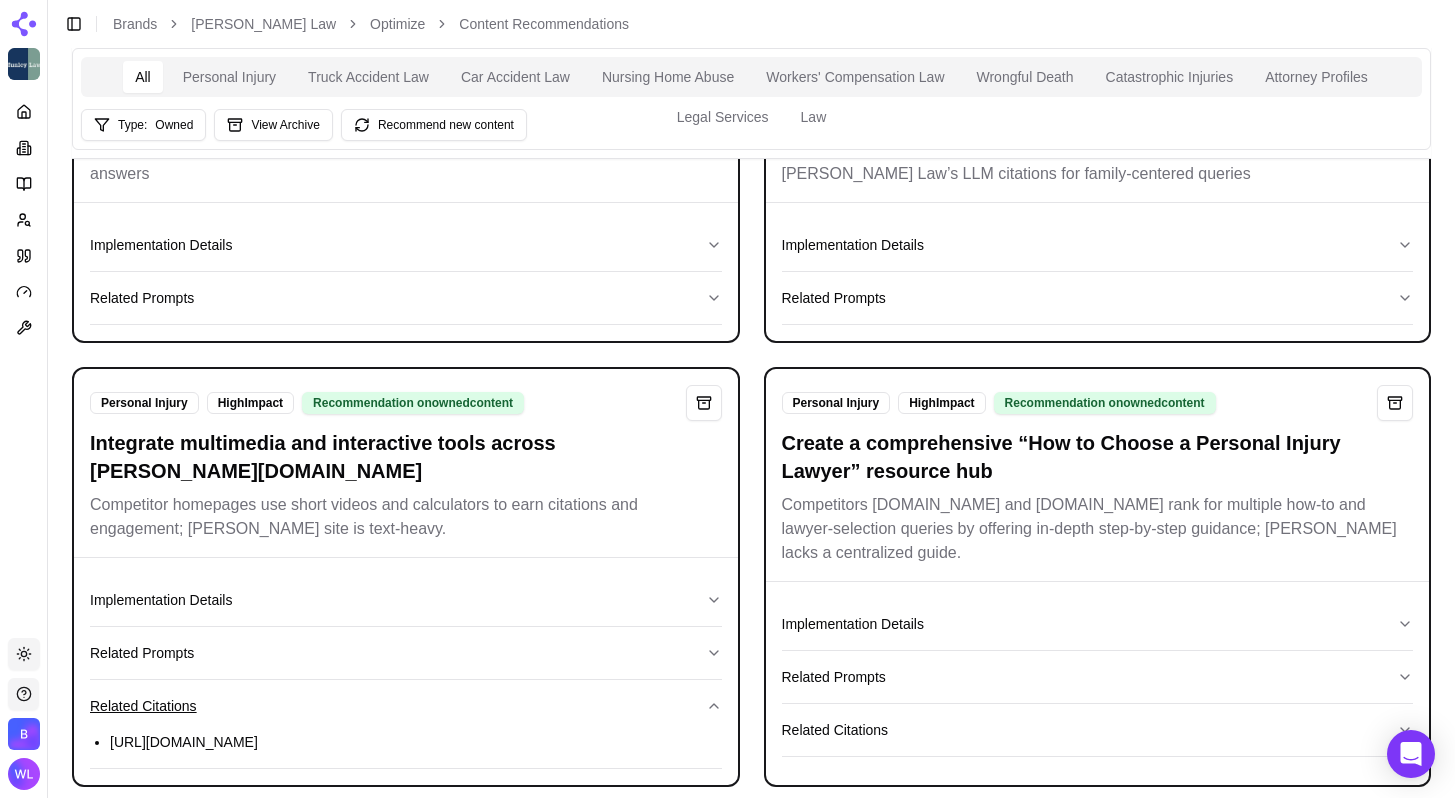 click on "Related Citations" at bounding box center [406, 706] 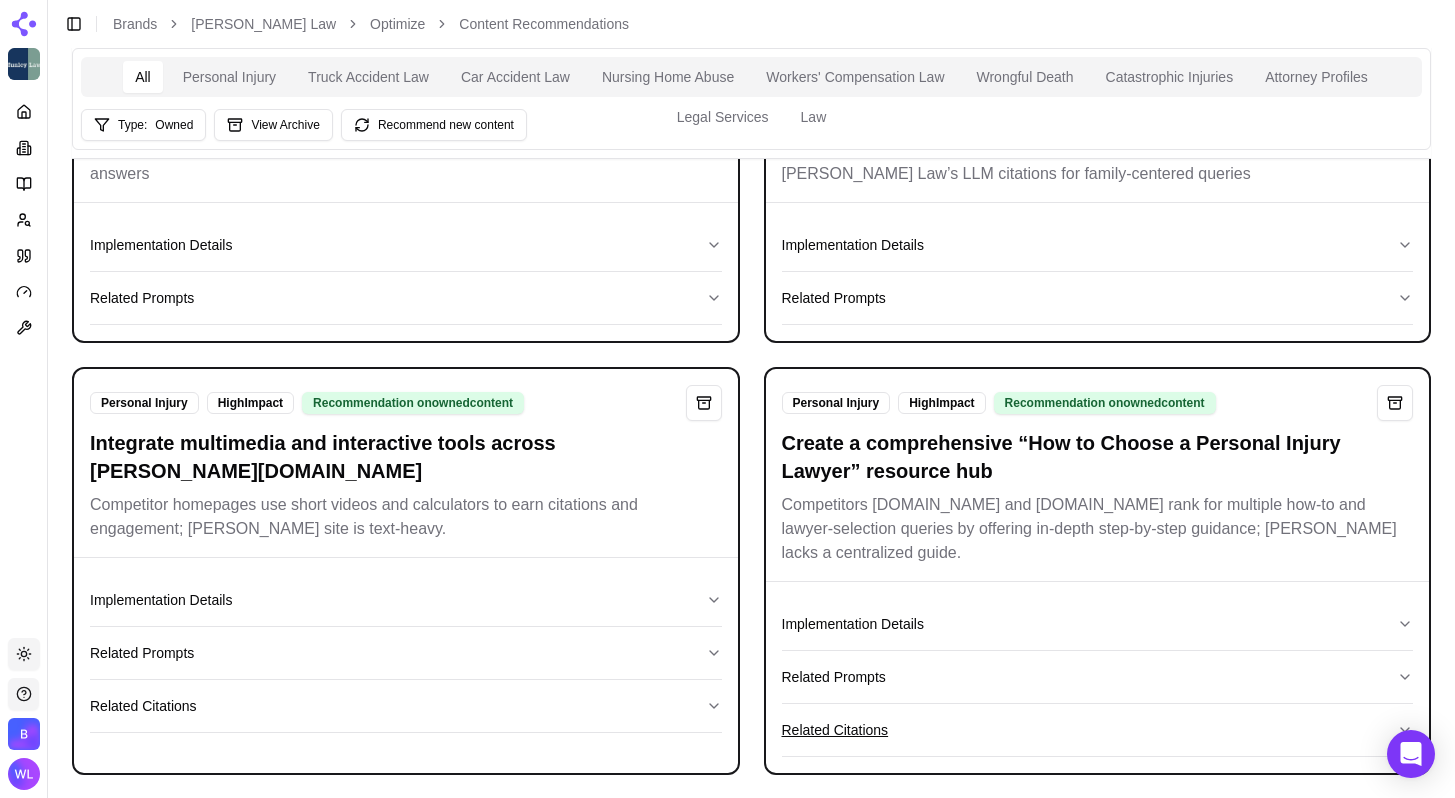 click on "Related Citations" at bounding box center (1098, 730) 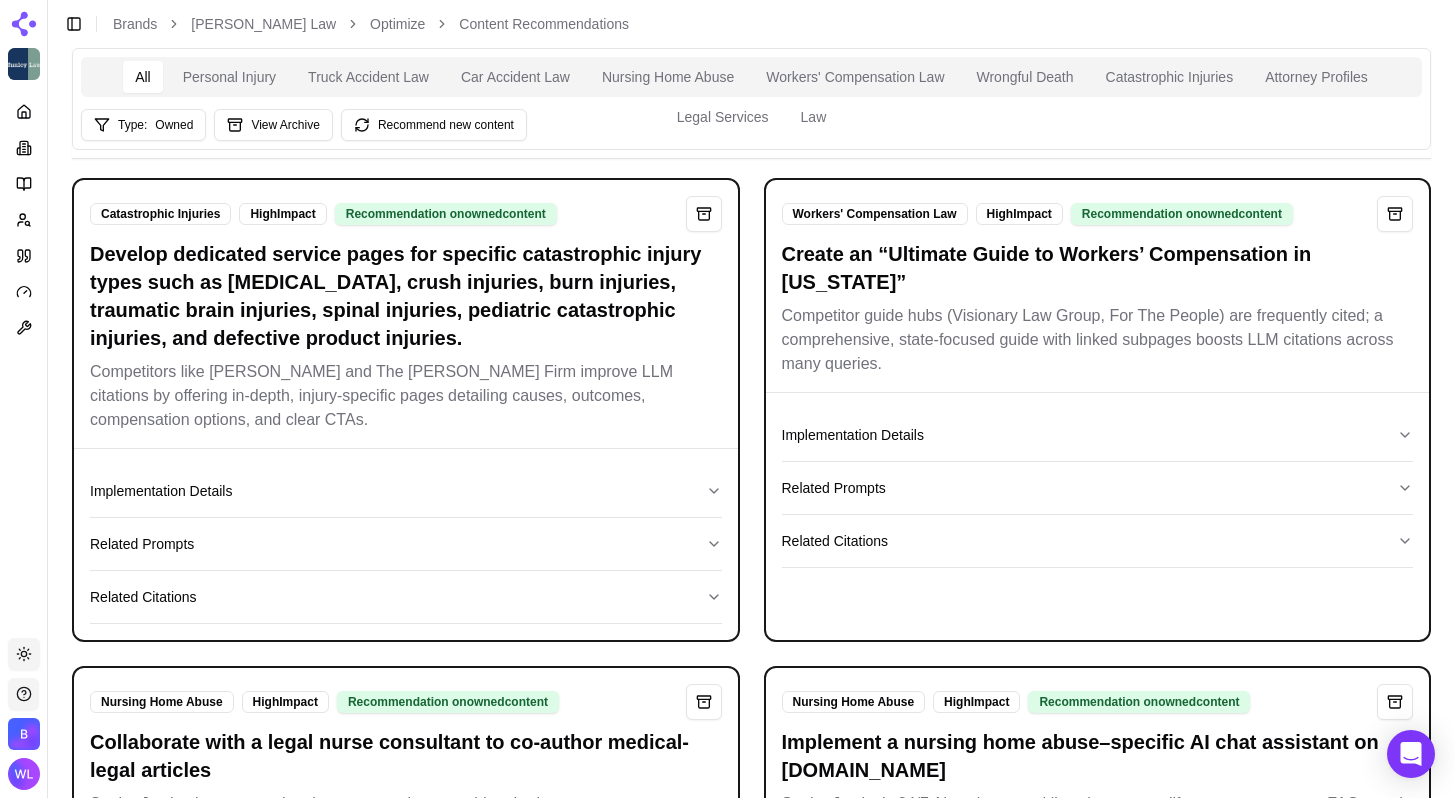 scroll, scrollTop: 1318, scrollLeft: 0, axis: vertical 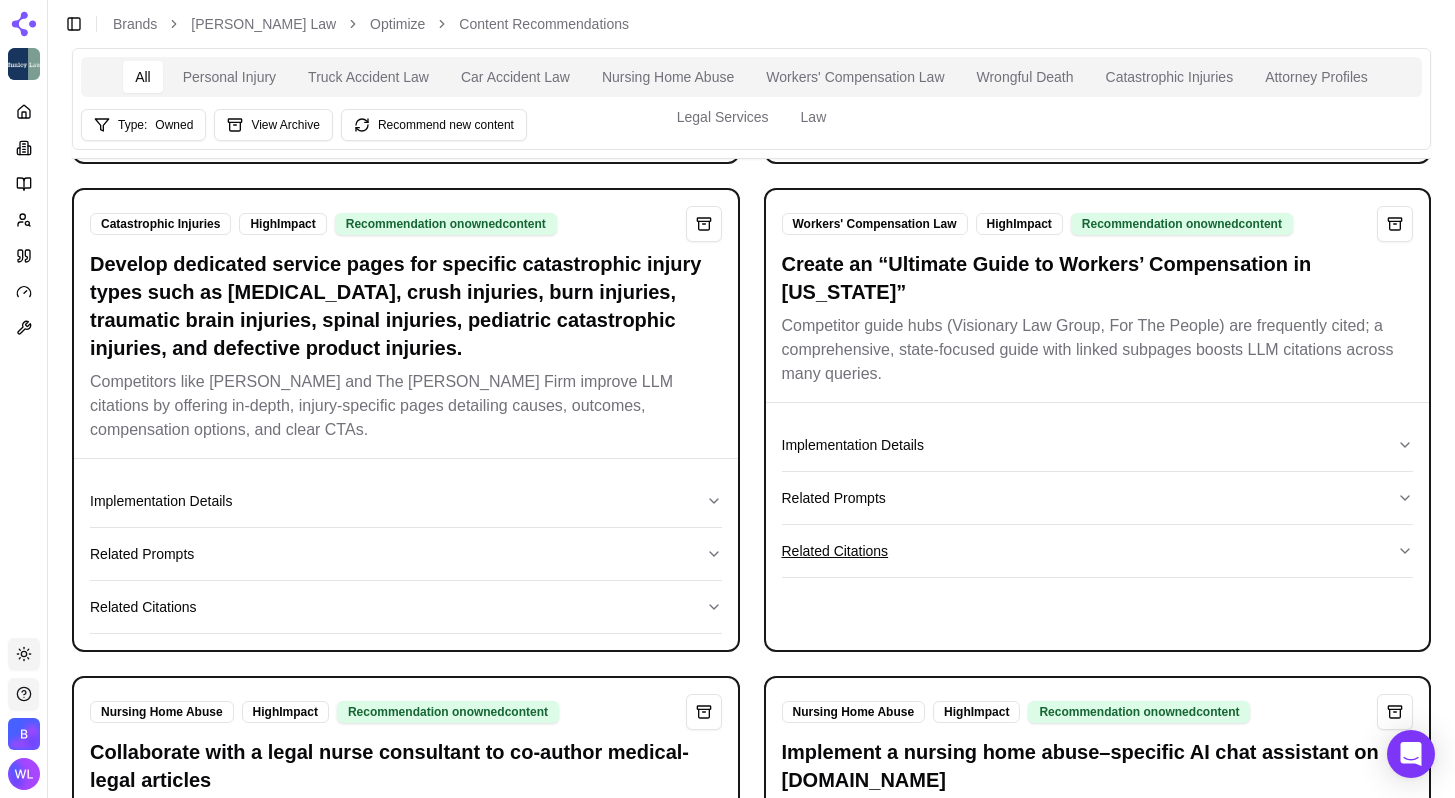 click on "Related Citations" at bounding box center (1098, 551) 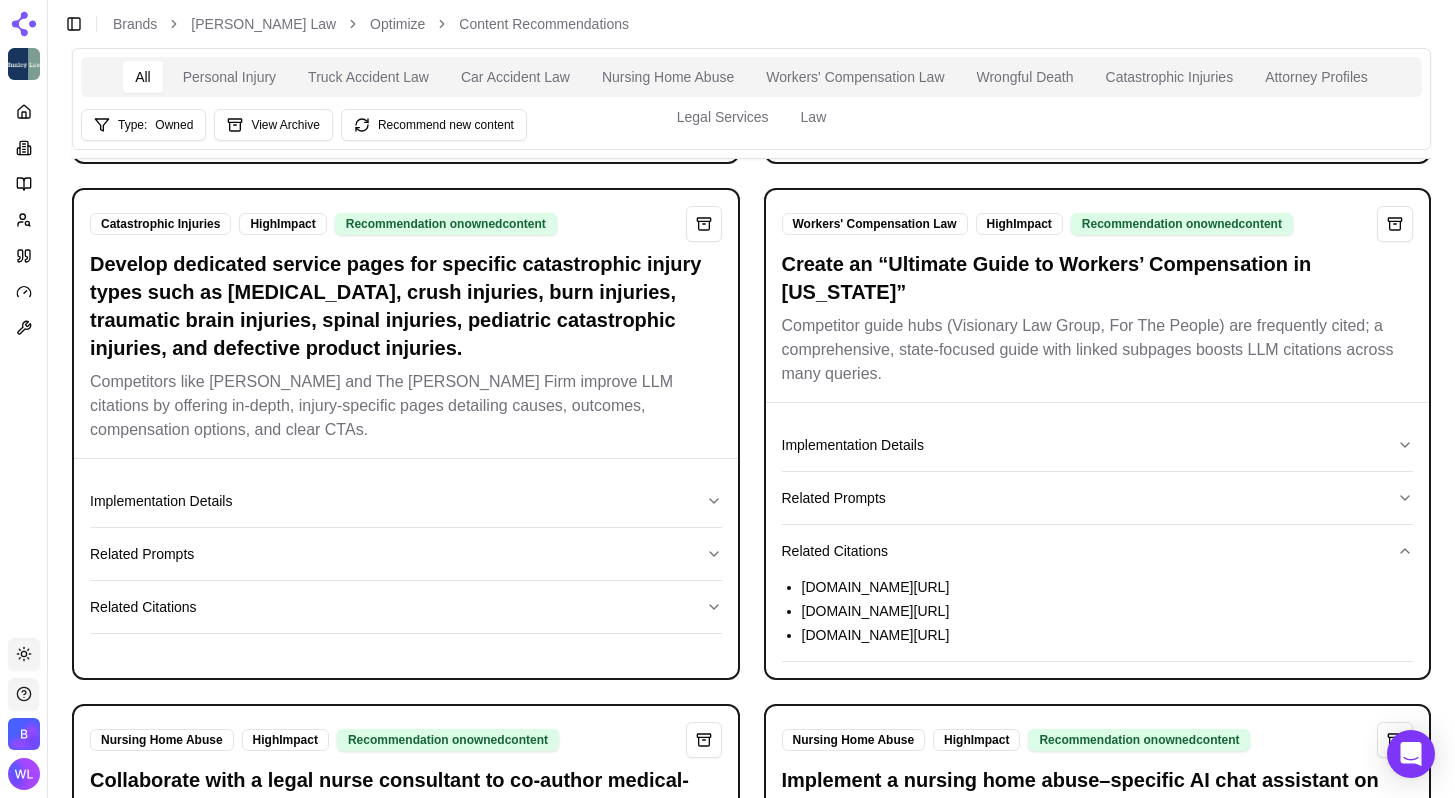 drag, startPoint x: 798, startPoint y: 556, endPoint x: 1290, endPoint y: 568, distance: 492.14633 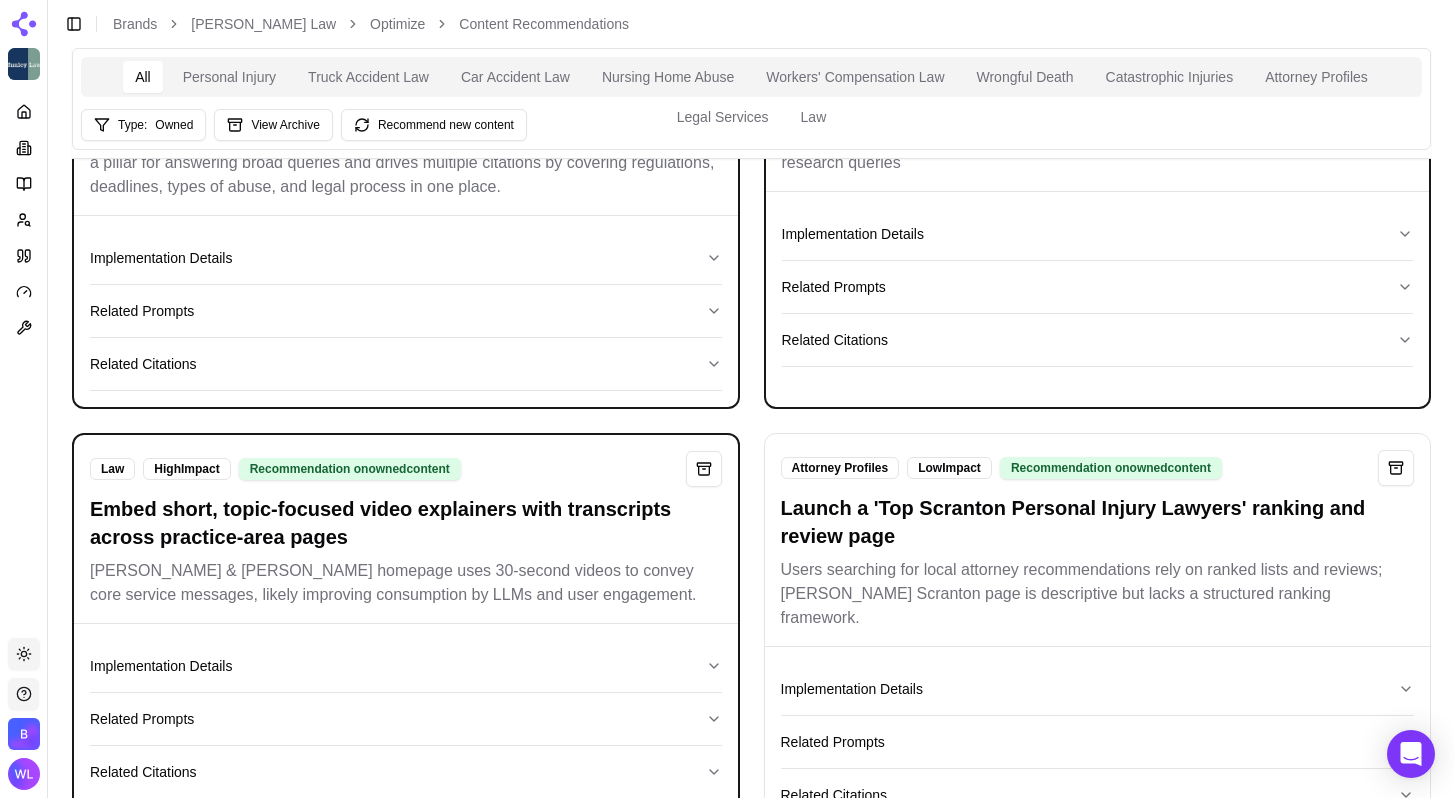 scroll, scrollTop: 2599, scrollLeft: 0, axis: vertical 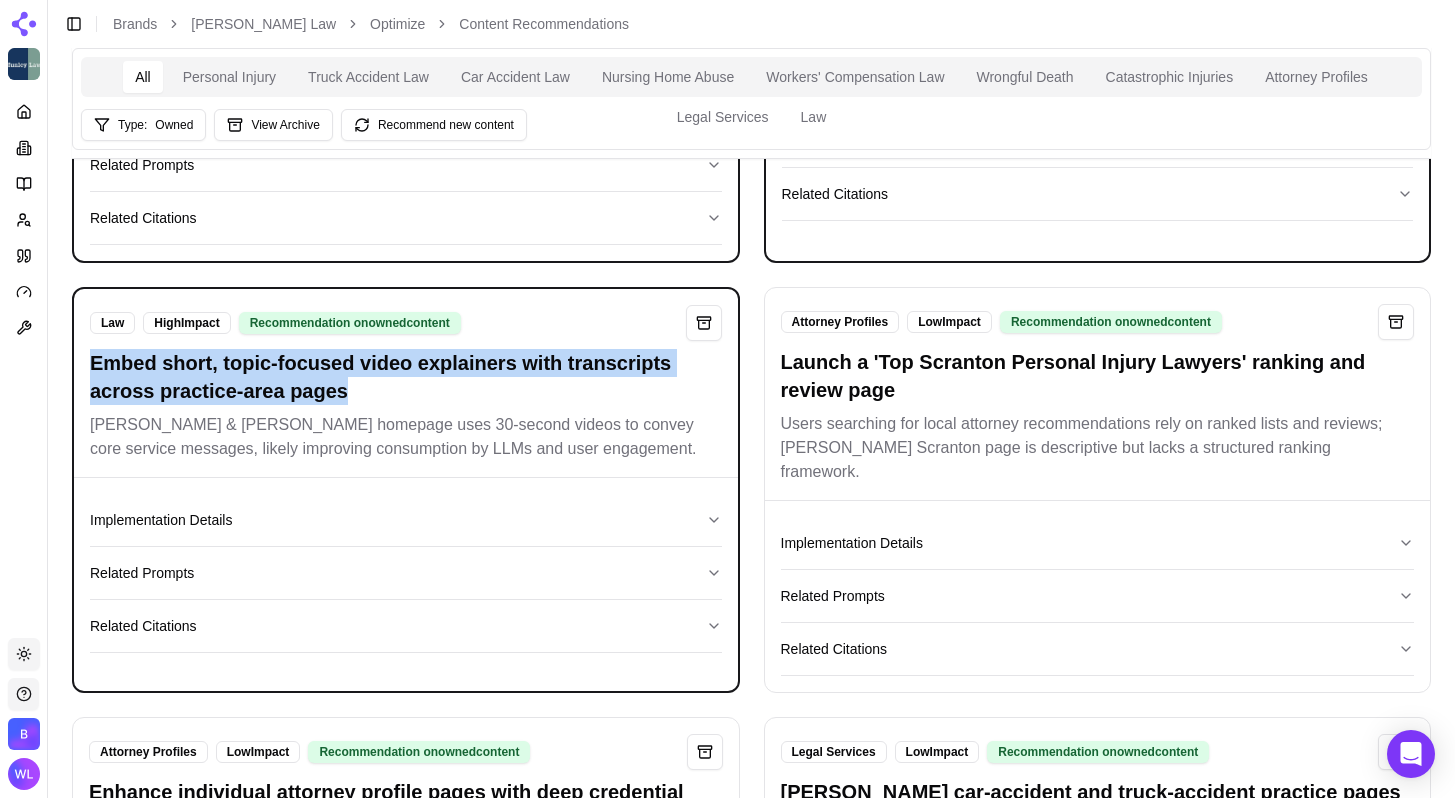 drag, startPoint x: 390, startPoint y: 383, endPoint x: 92, endPoint y: 333, distance: 302.16553 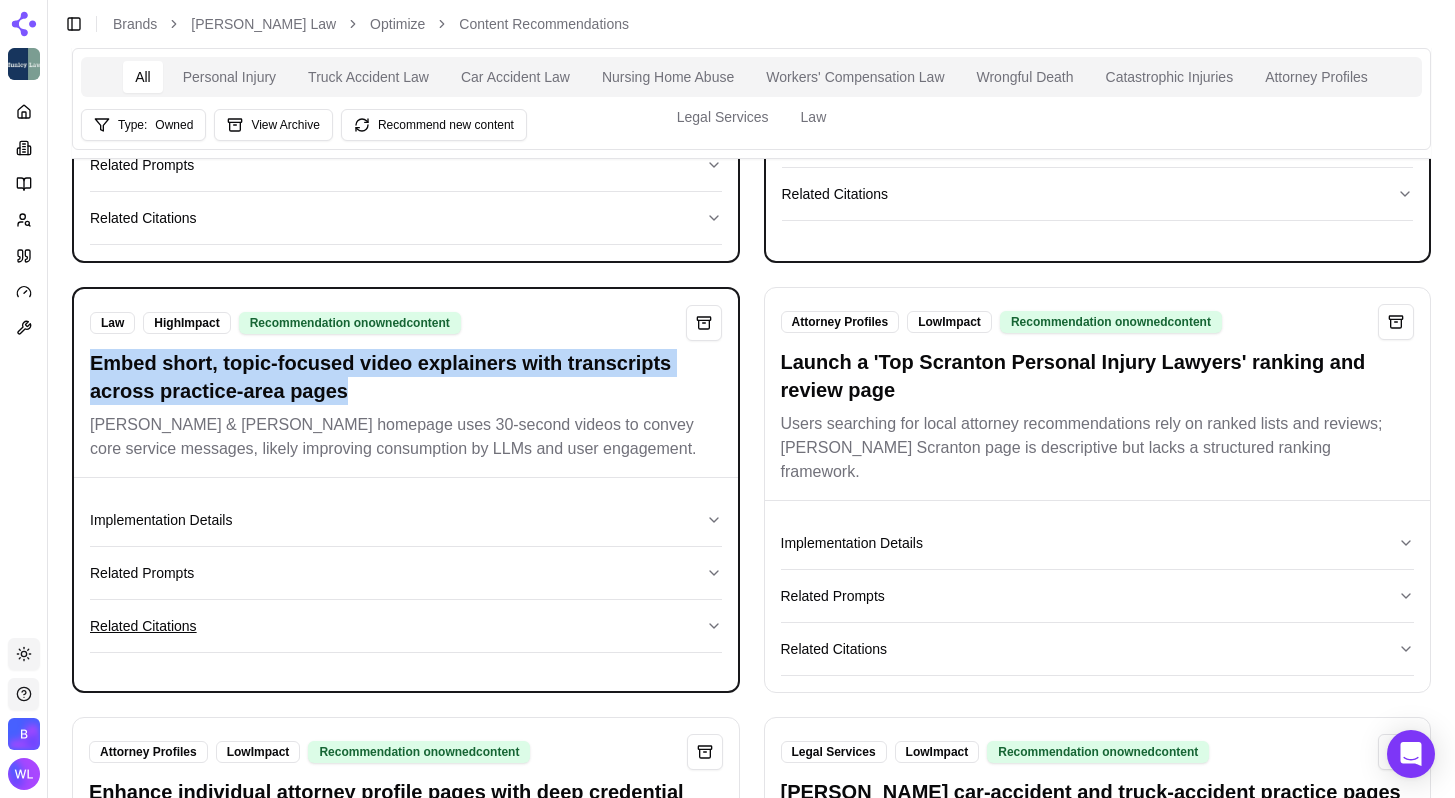 click on "Related Citations" at bounding box center [406, 626] 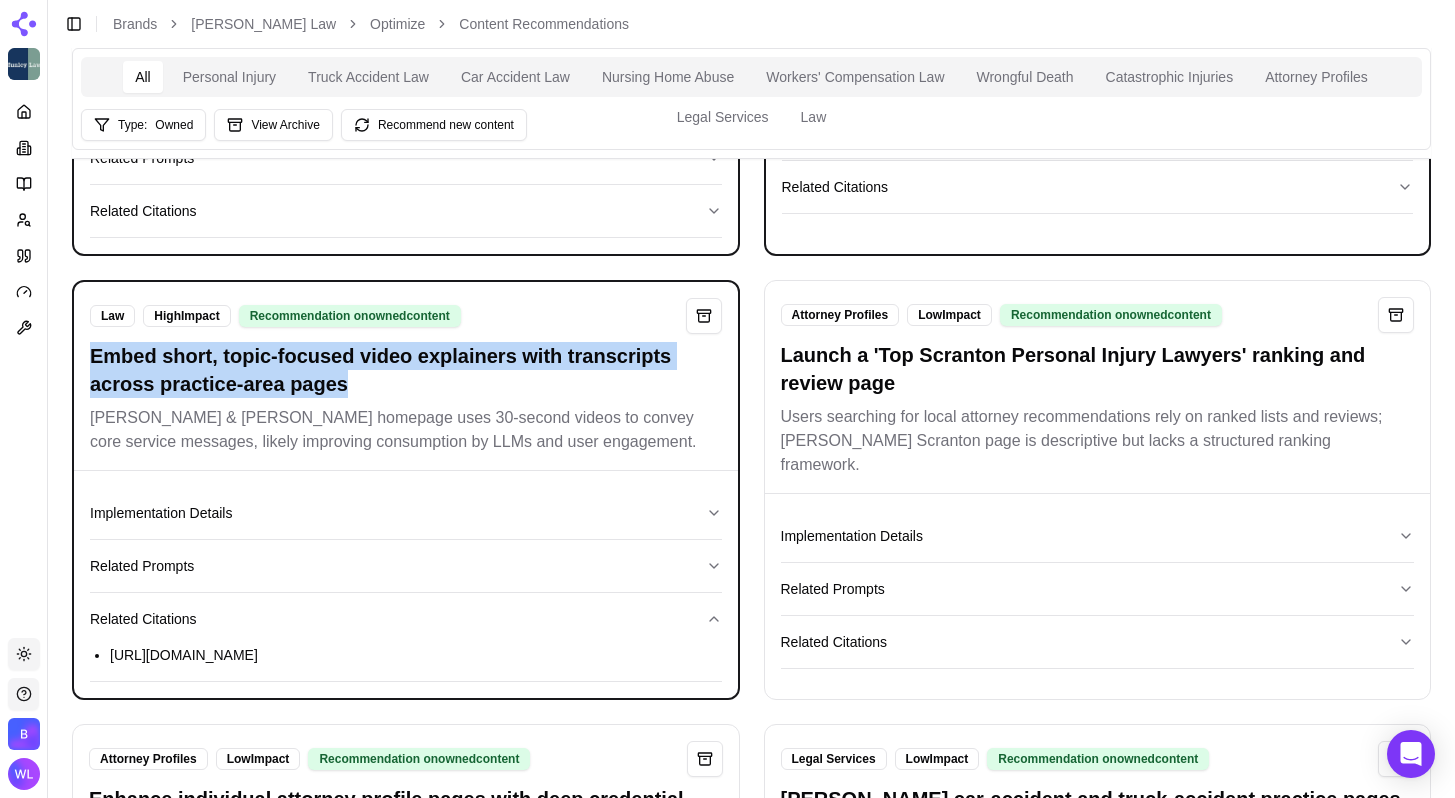 scroll, scrollTop: 2608, scrollLeft: 0, axis: vertical 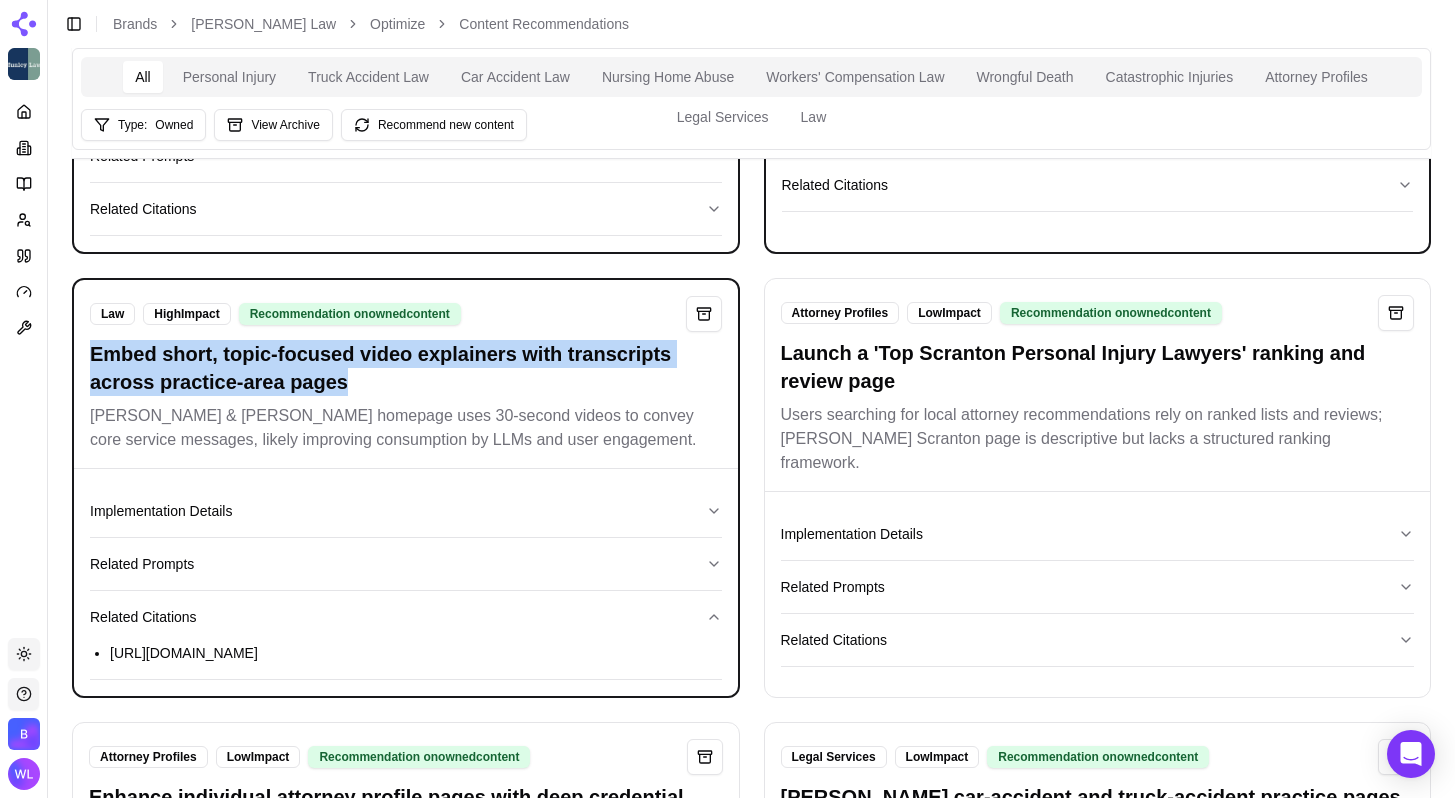 drag, startPoint x: 340, startPoint y: 655, endPoint x: 94, endPoint y: 649, distance: 246.07317 